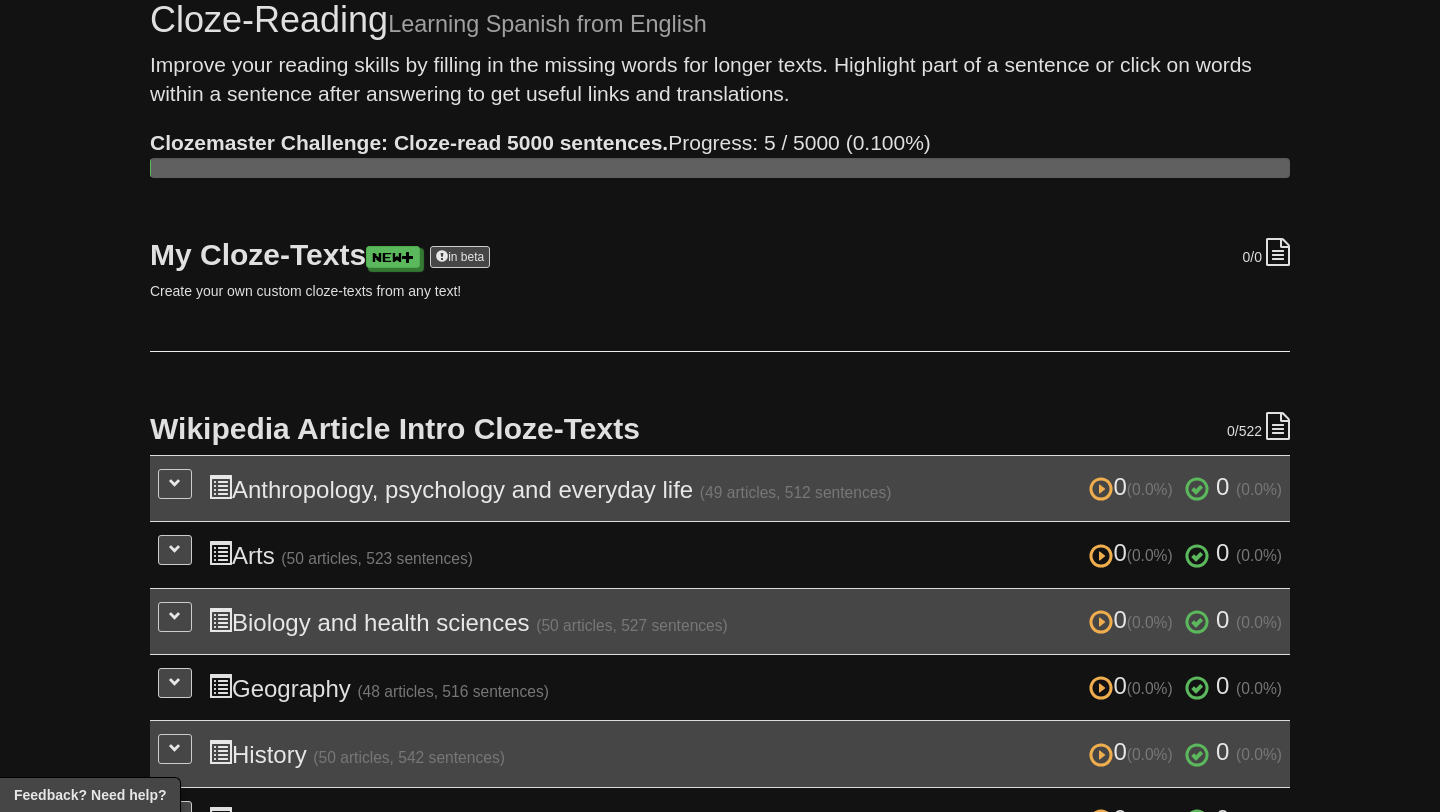 scroll, scrollTop: 0, scrollLeft: 0, axis: both 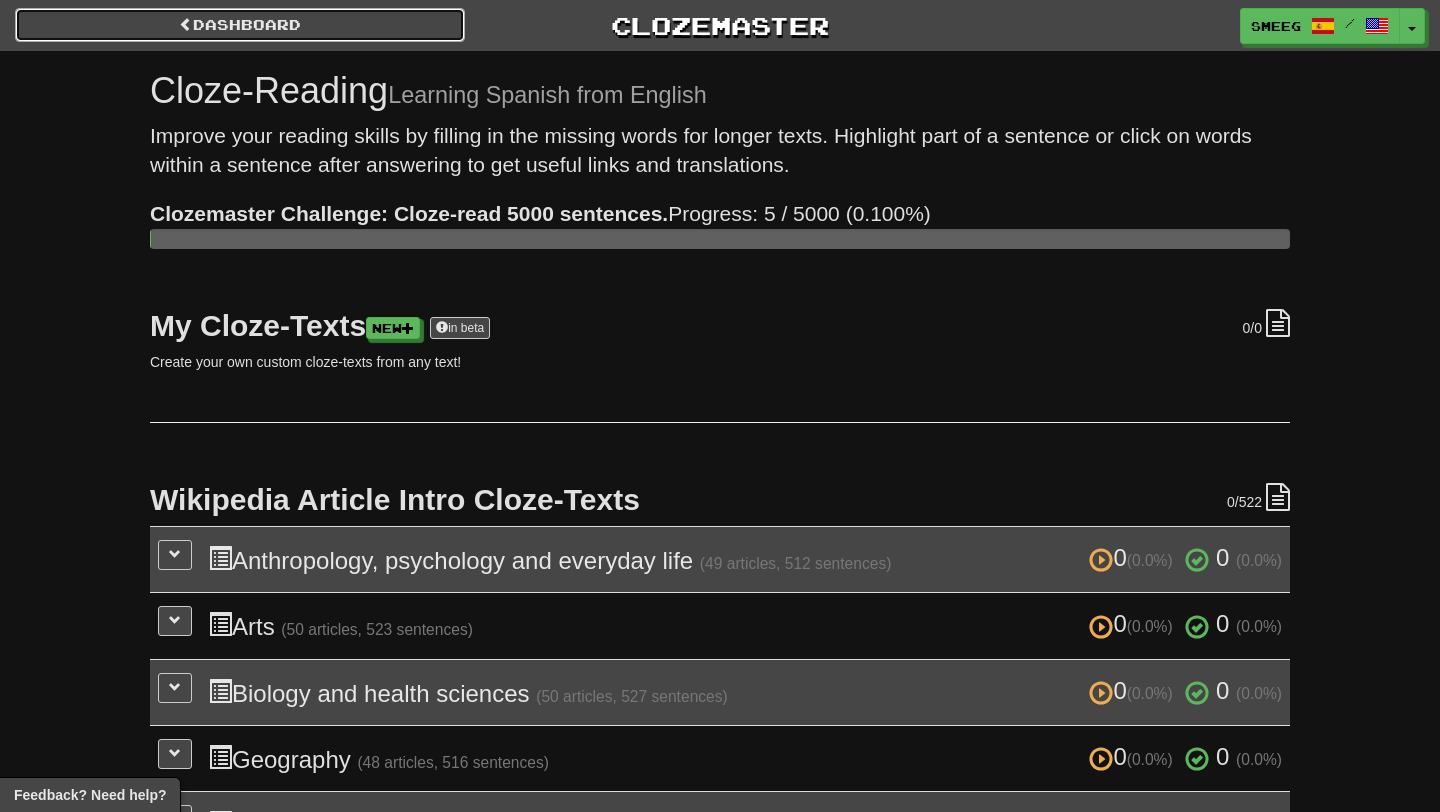 click on "Dashboard" at bounding box center [240, 25] 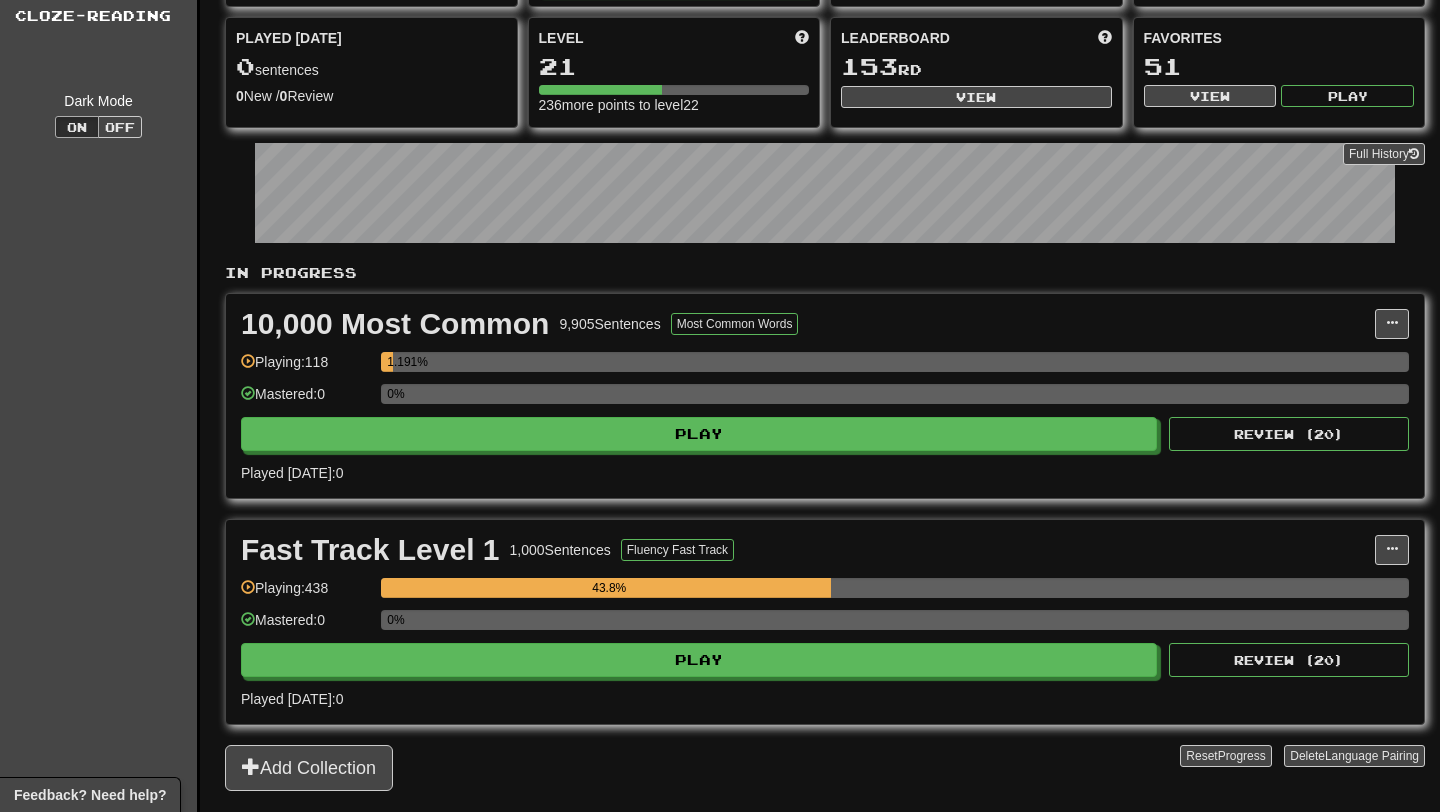 scroll, scrollTop: 171, scrollLeft: 0, axis: vertical 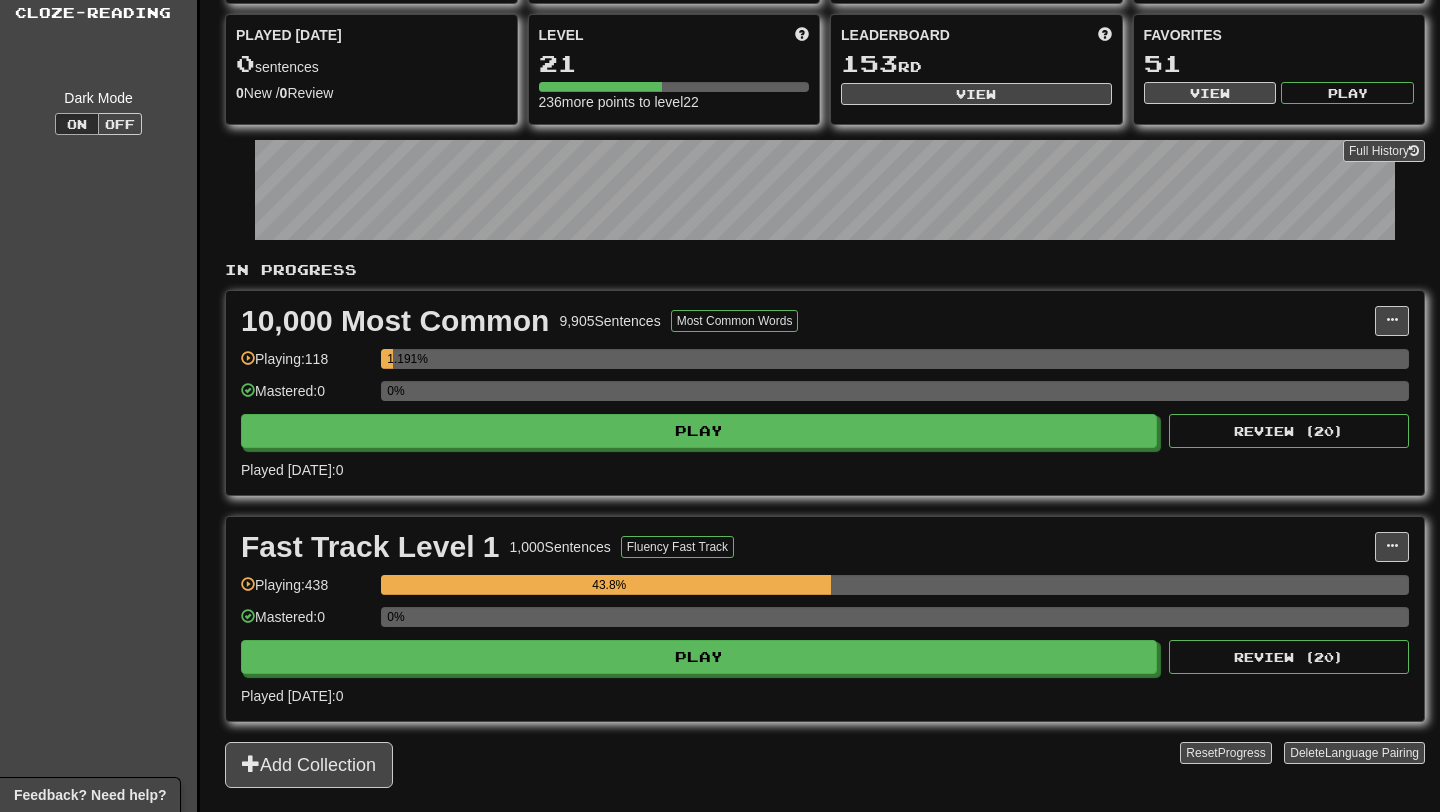 click on "Fast Track Level 1 1,000  Sentences Fluency Fast Track Manage Sentences Unpin from Dashboard  Playing:  438 43.8%  Mastered:  0 0% Play Review ( 20 ) Played today:  0" at bounding box center [825, 619] 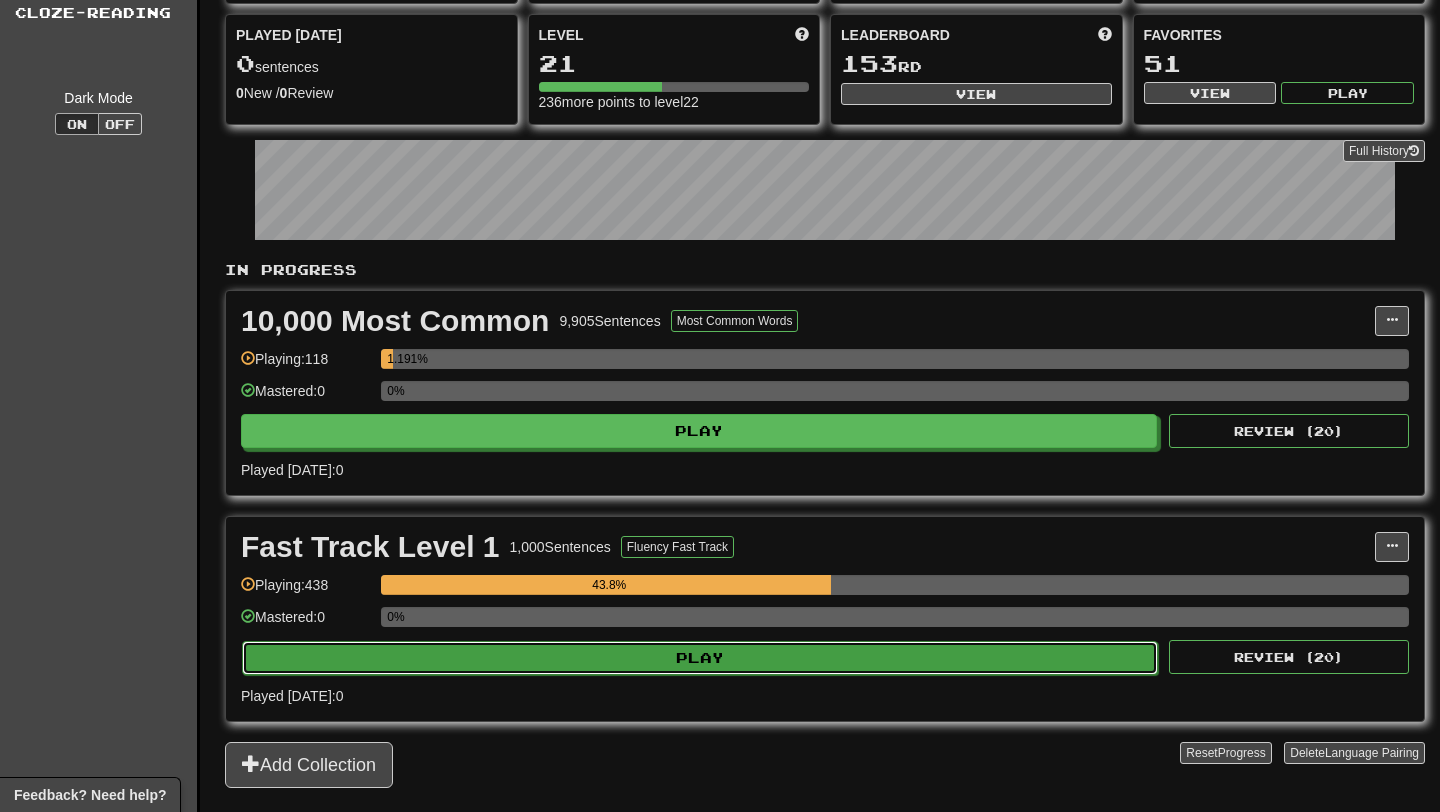 click on "Play" at bounding box center (700, 658) 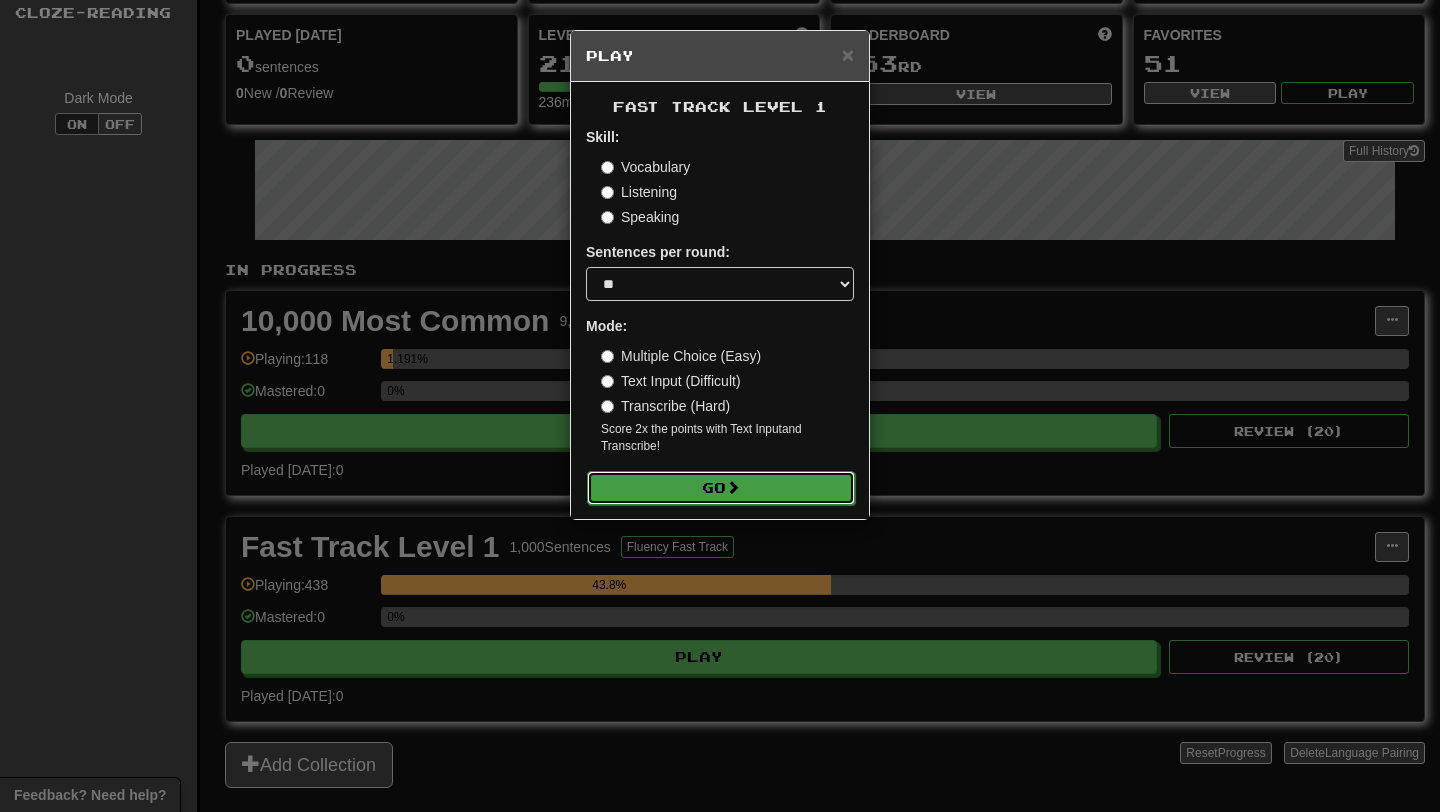 click at bounding box center [733, 487] 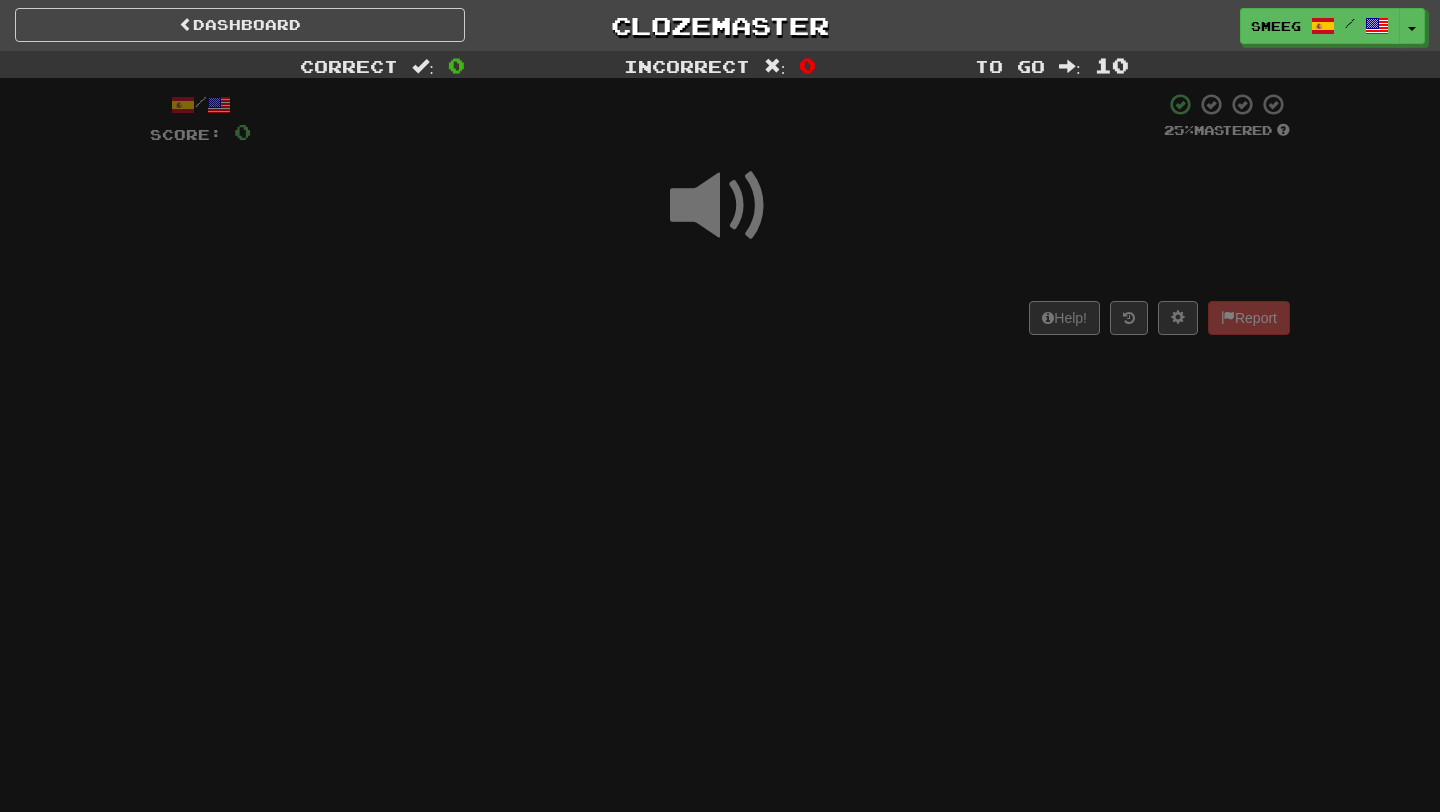scroll, scrollTop: 0, scrollLeft: 0, axis: both 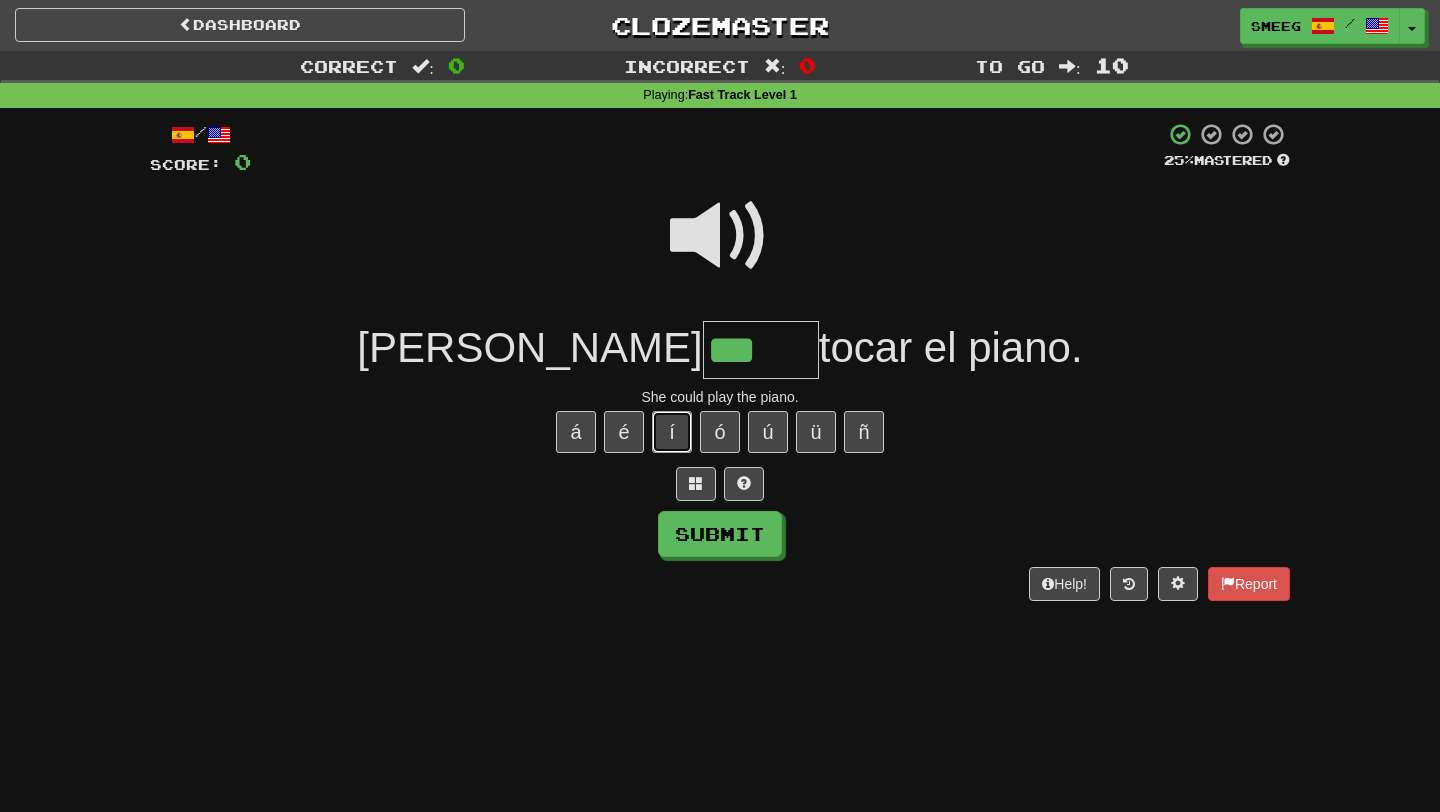 click on "í" at bounding box center [672, 432] 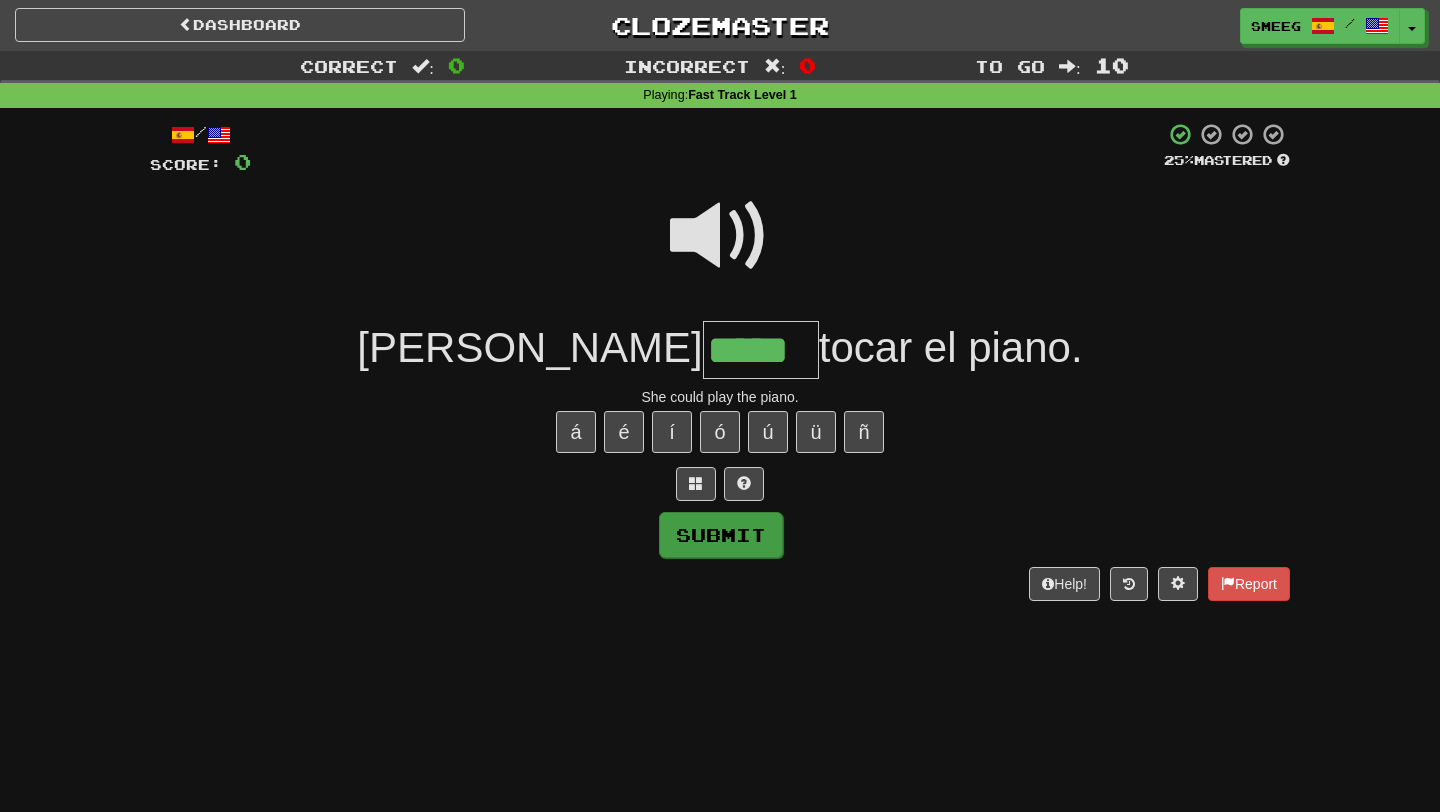 type on "*****" 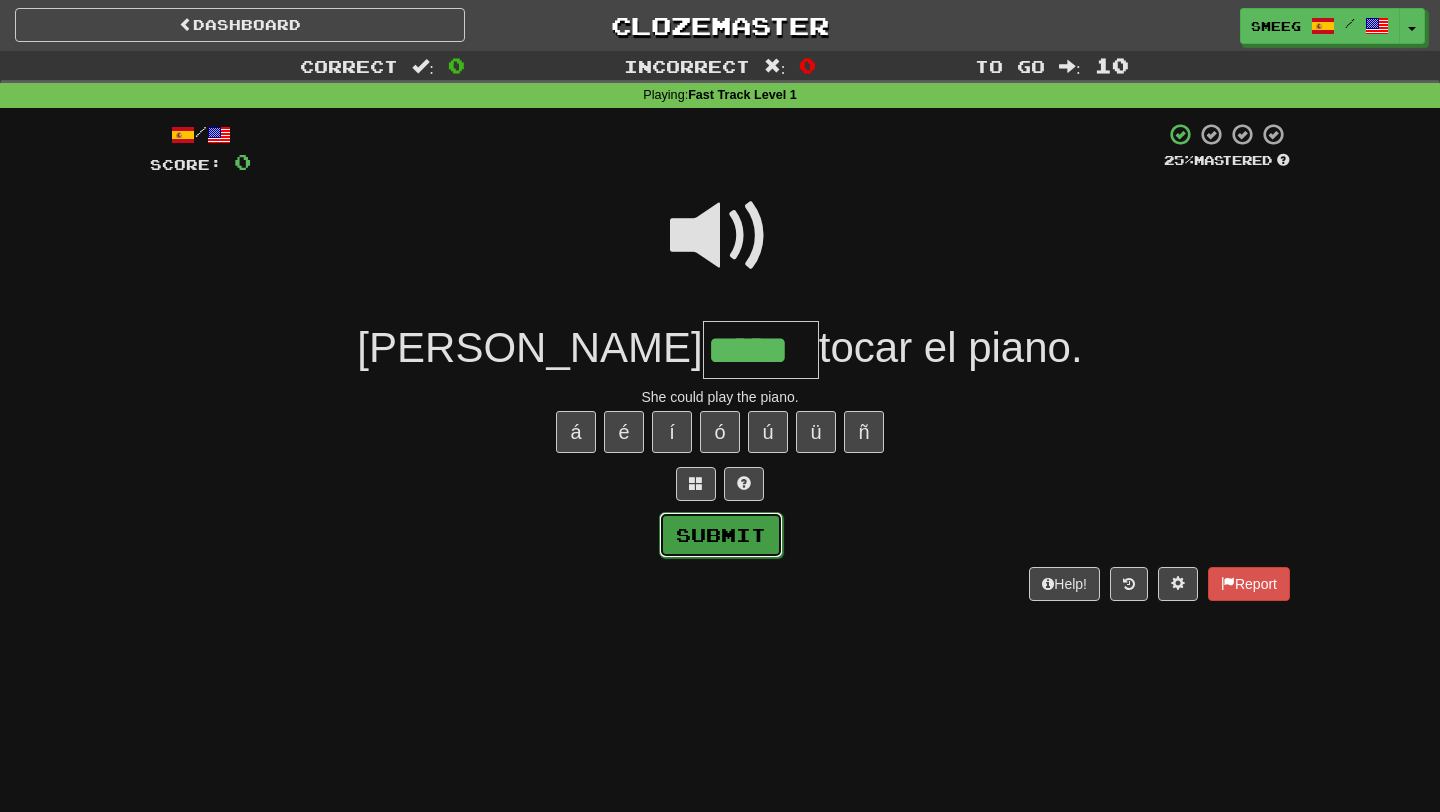 click on "Submit" at bounding box center (721, 535) 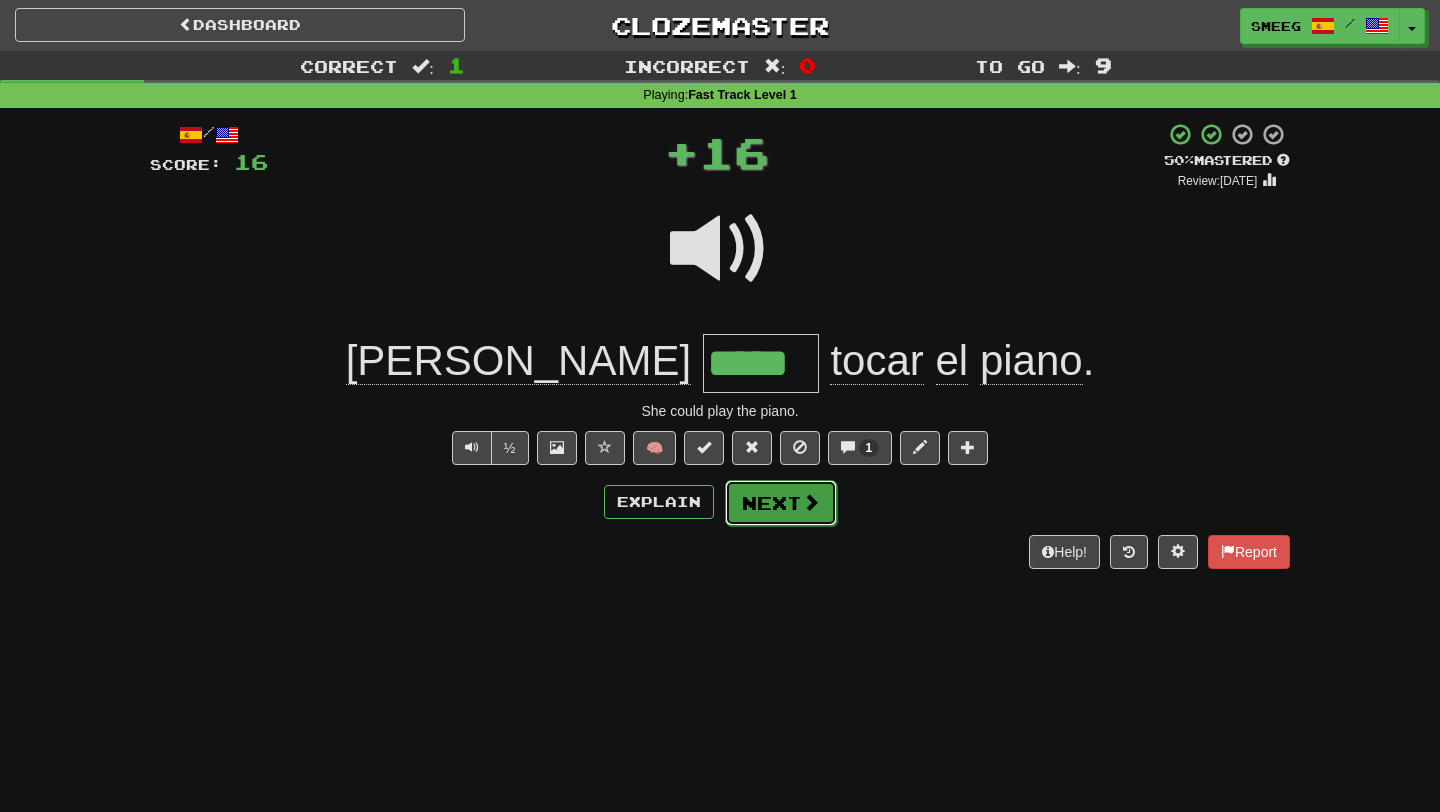 click on "Next" at bounding box center (781, 503) 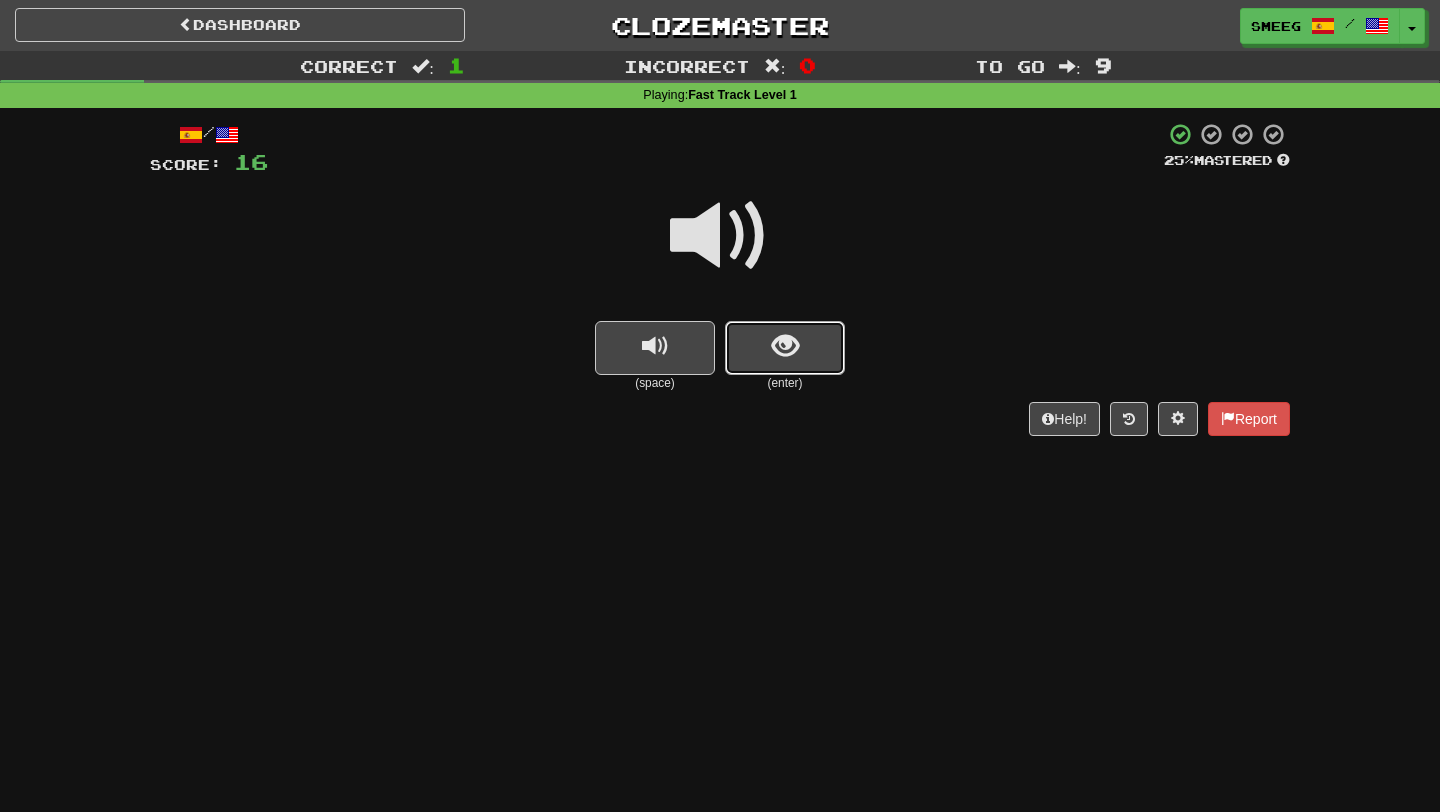 click at bounding box center [785, 346] 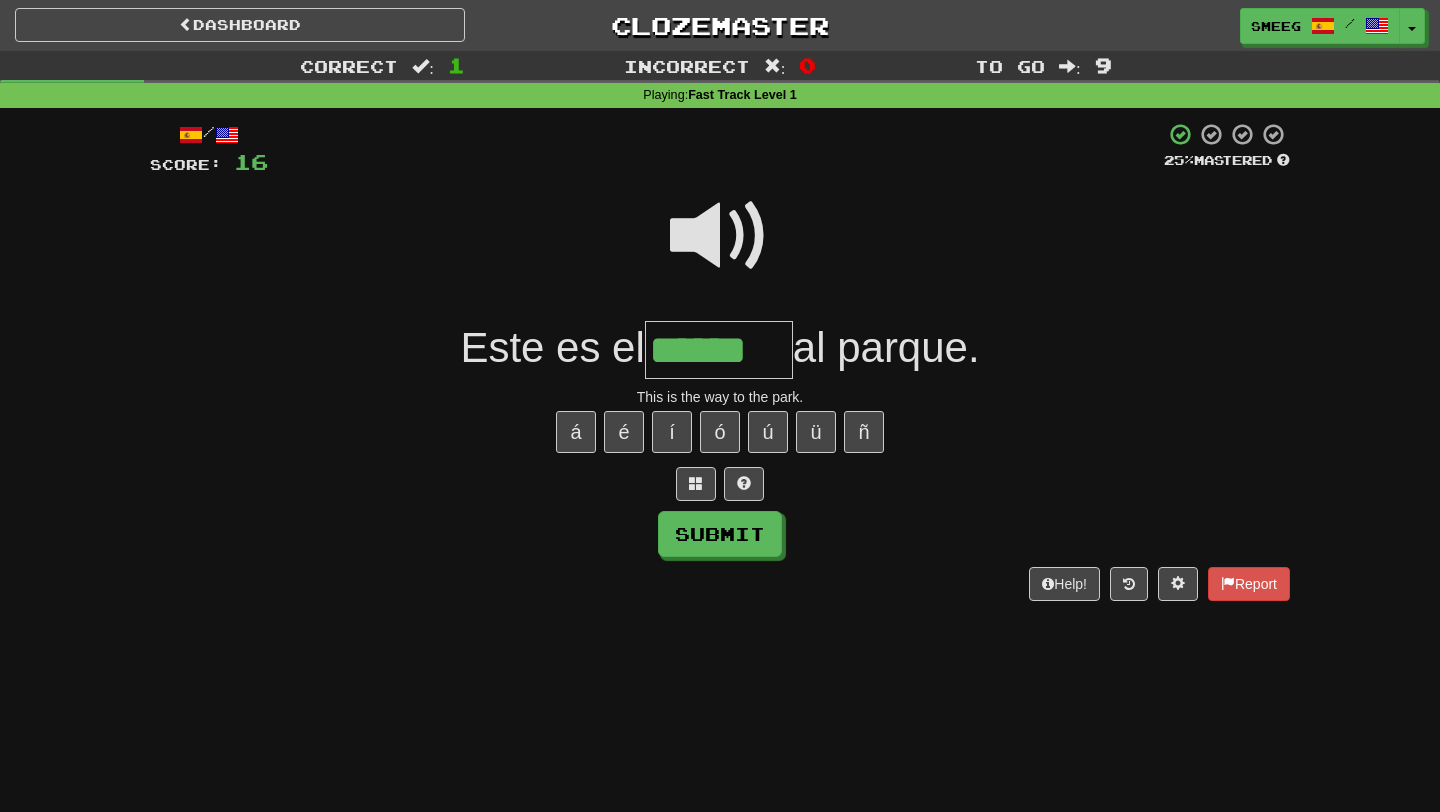 type on "******" 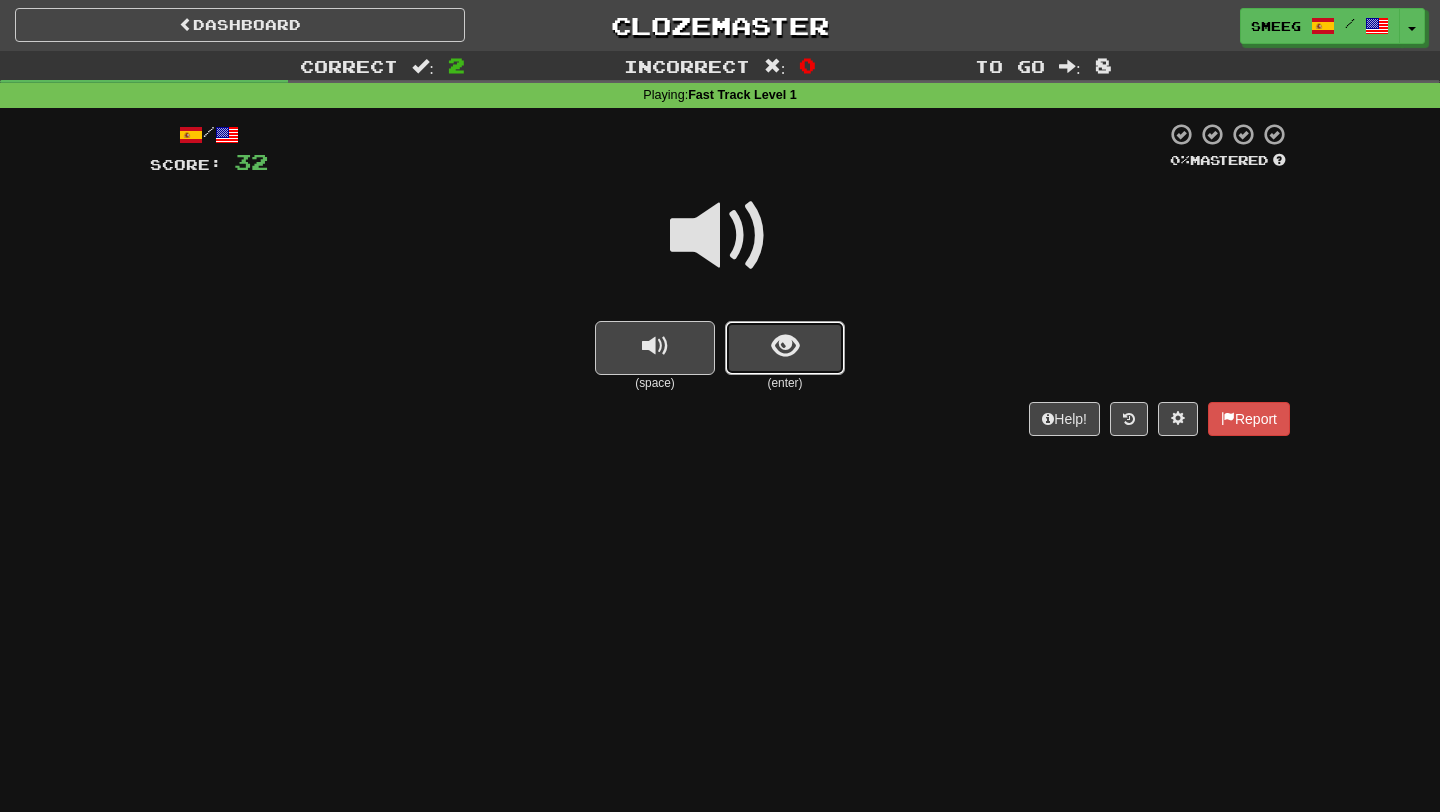 click at bounding box center [785, 348] 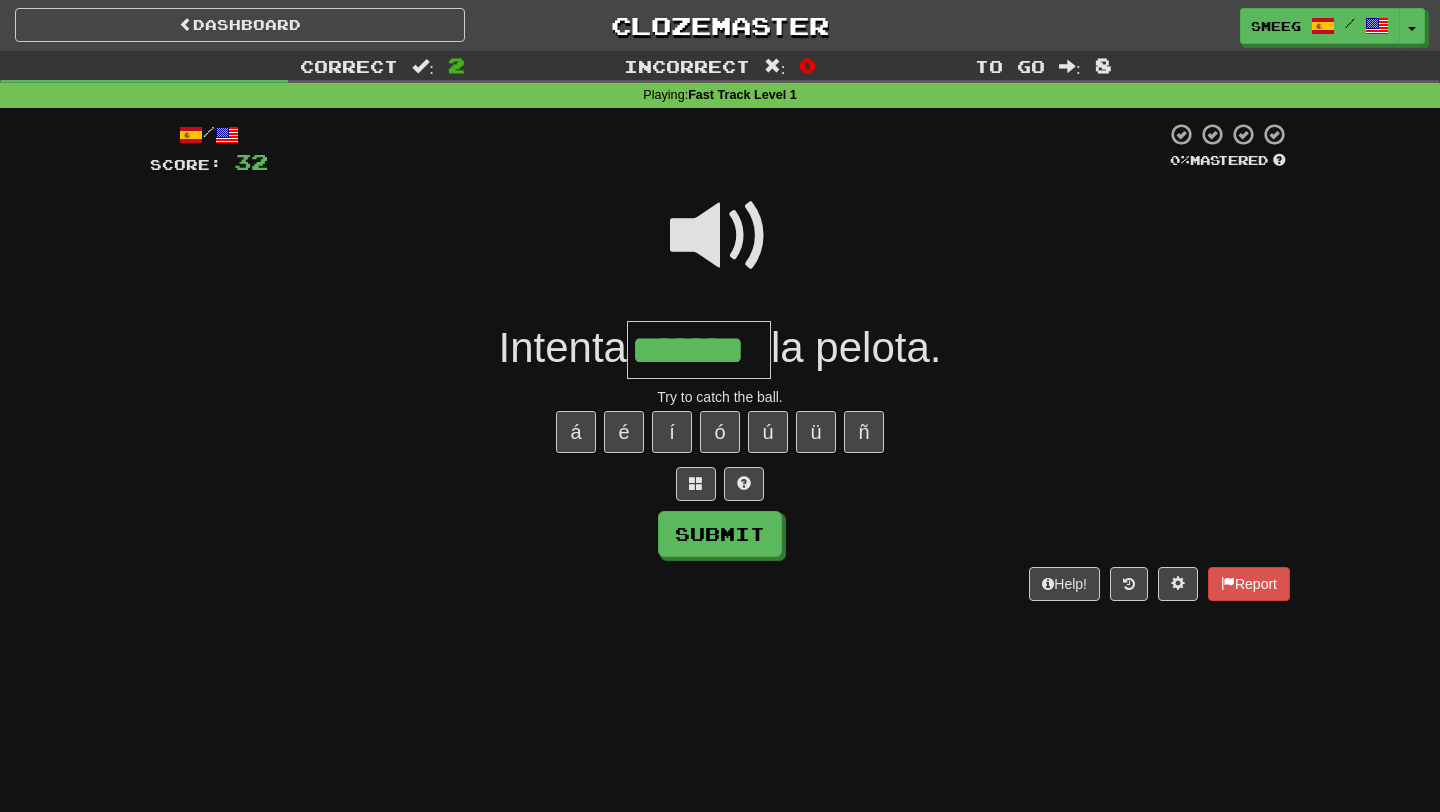 type on "*******" 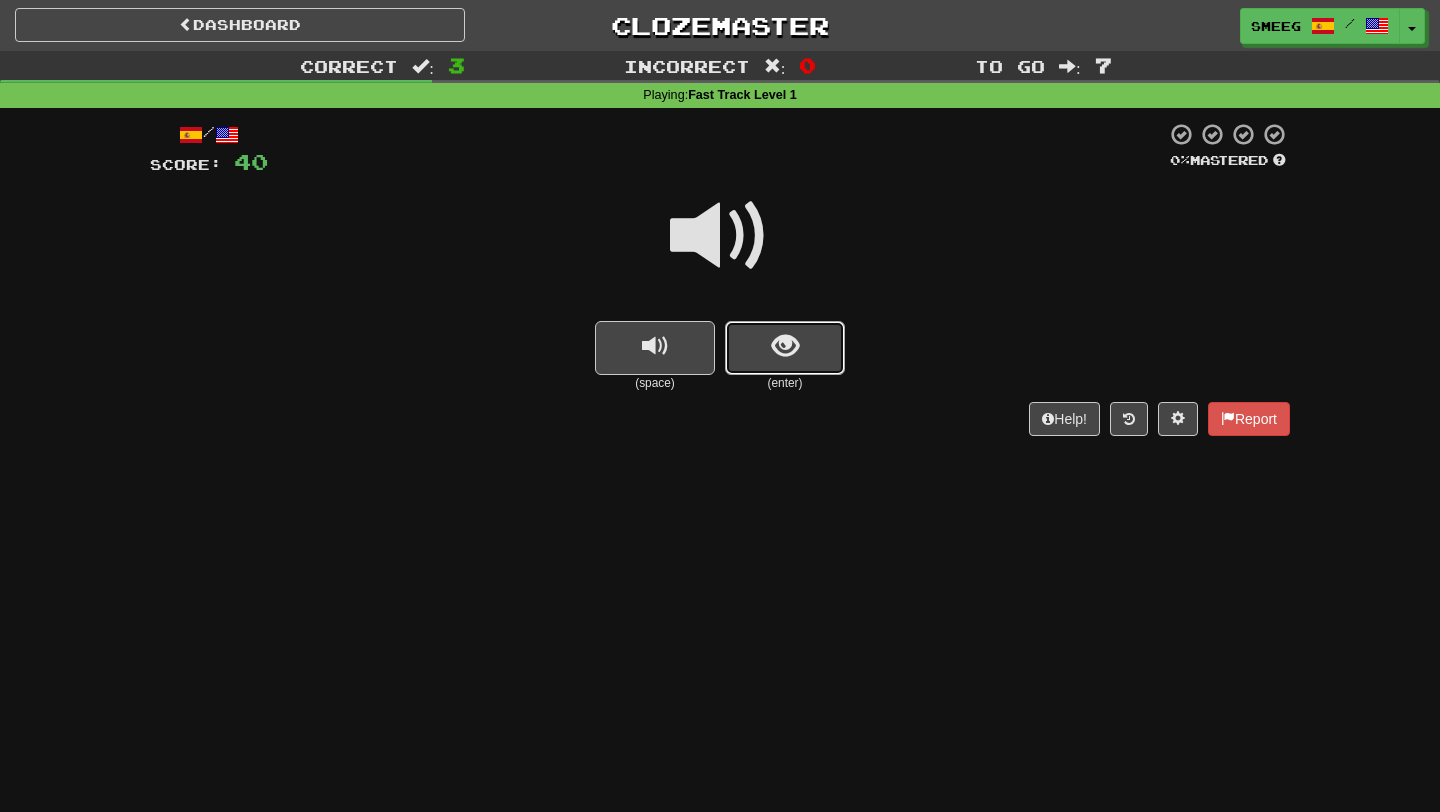 click at bounding box center [785, 346] 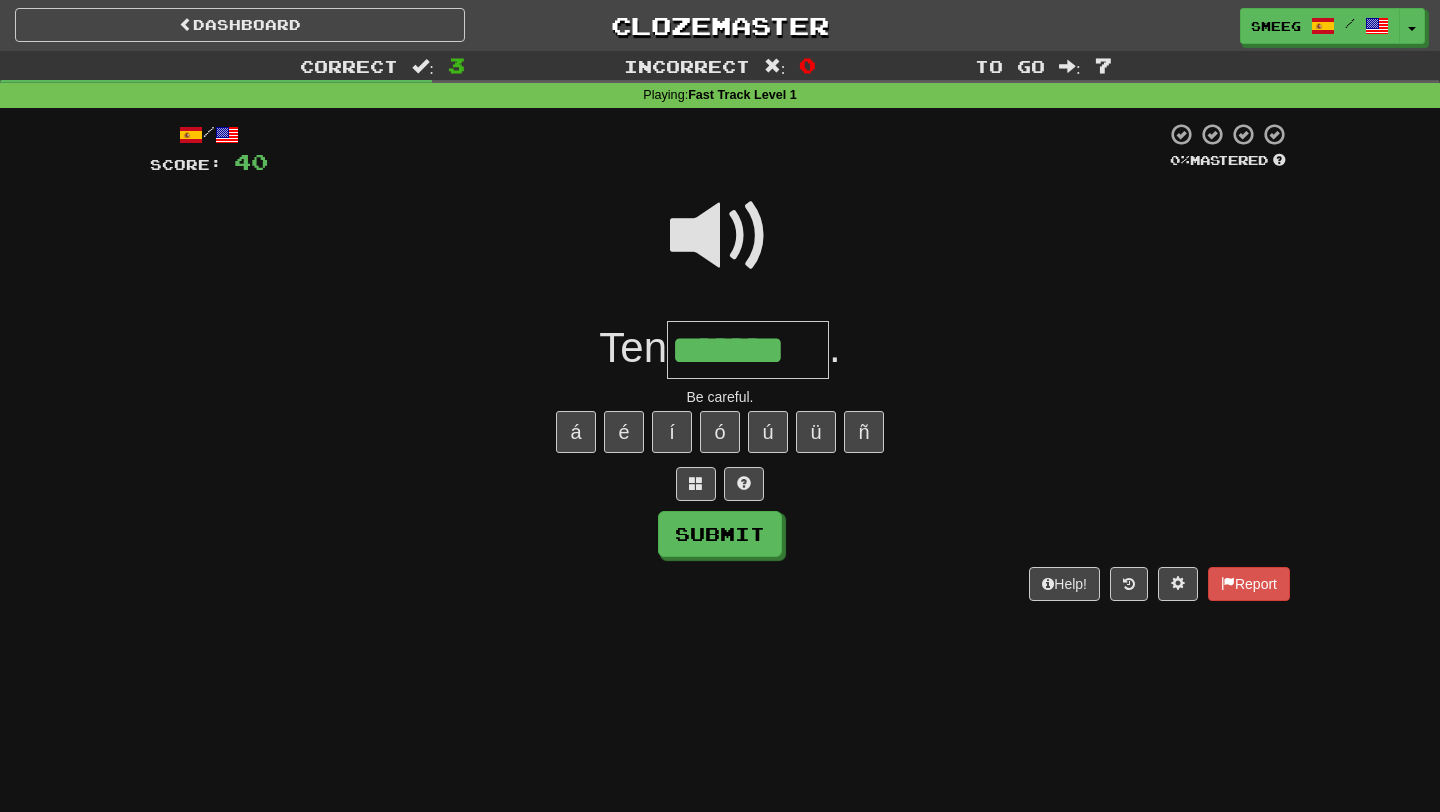 type on "*******" 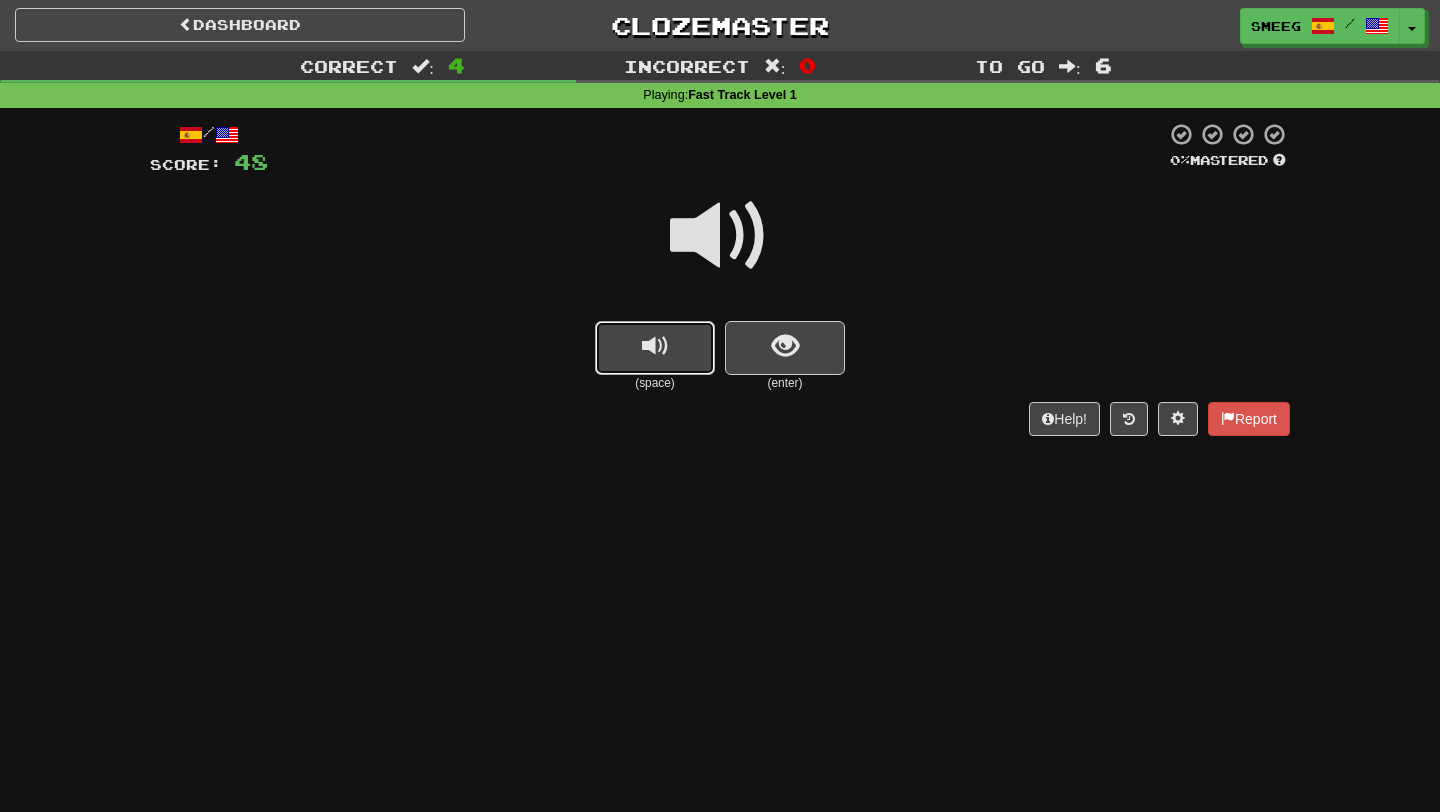 click at bounding box center [655, 348] 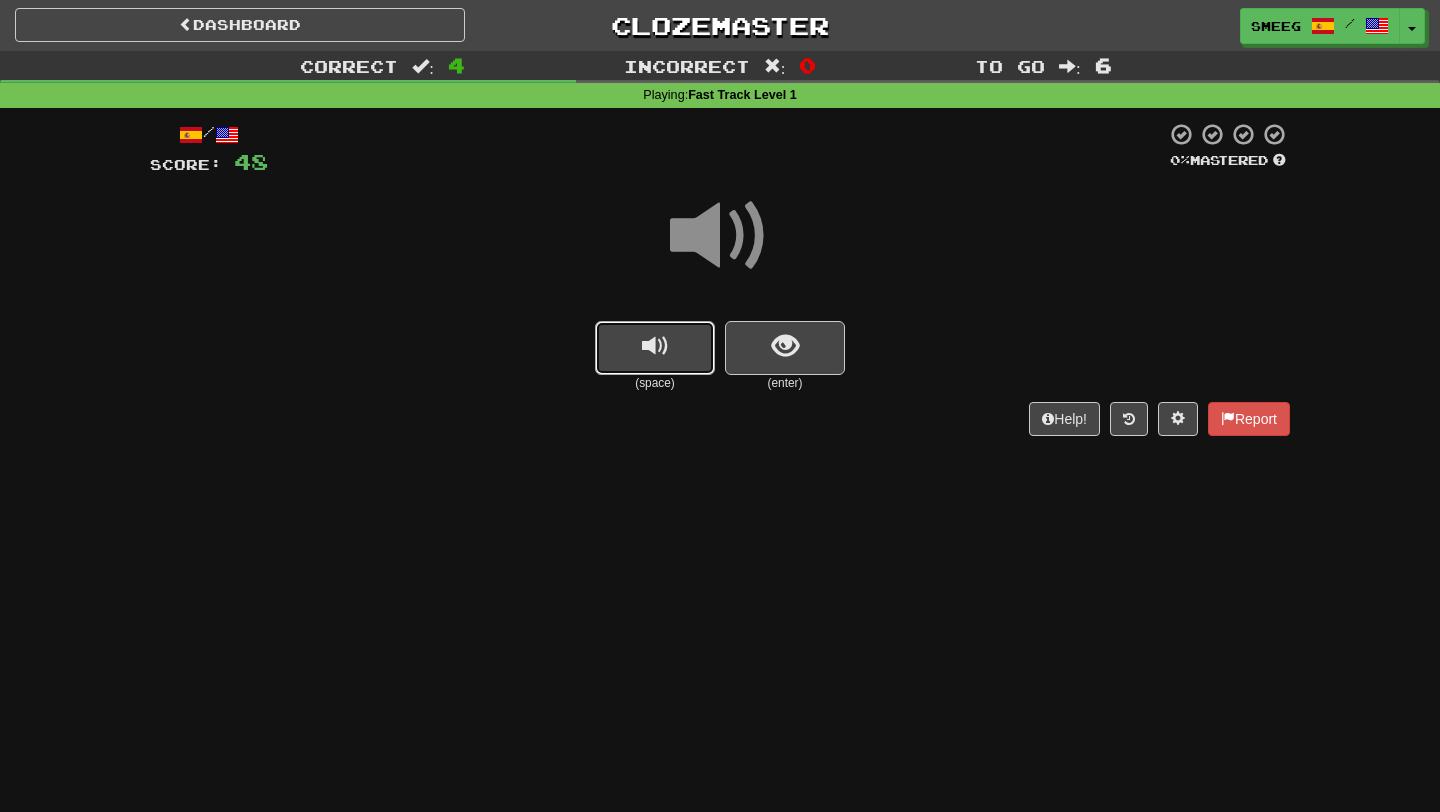 type 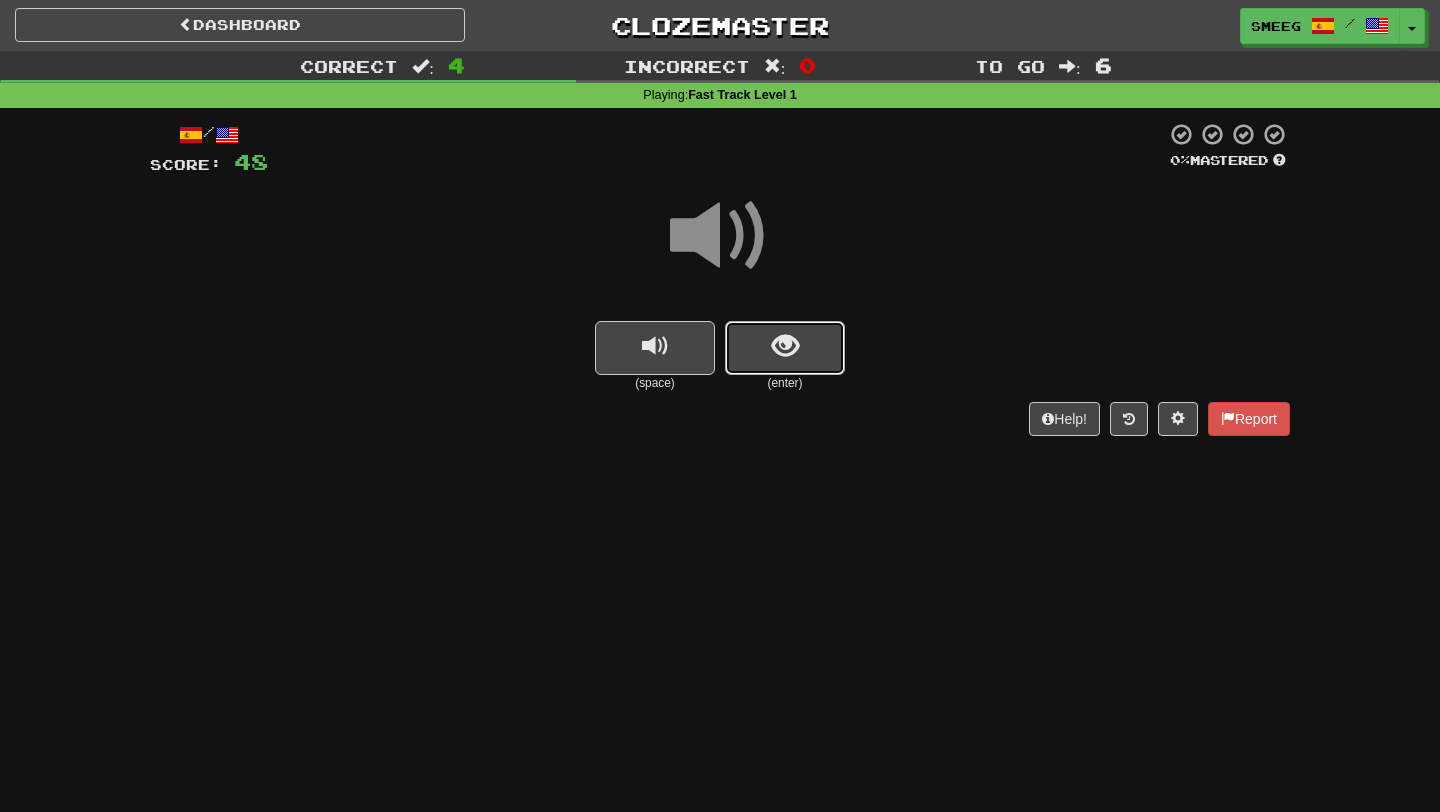 click at bounding box center [785, 348] 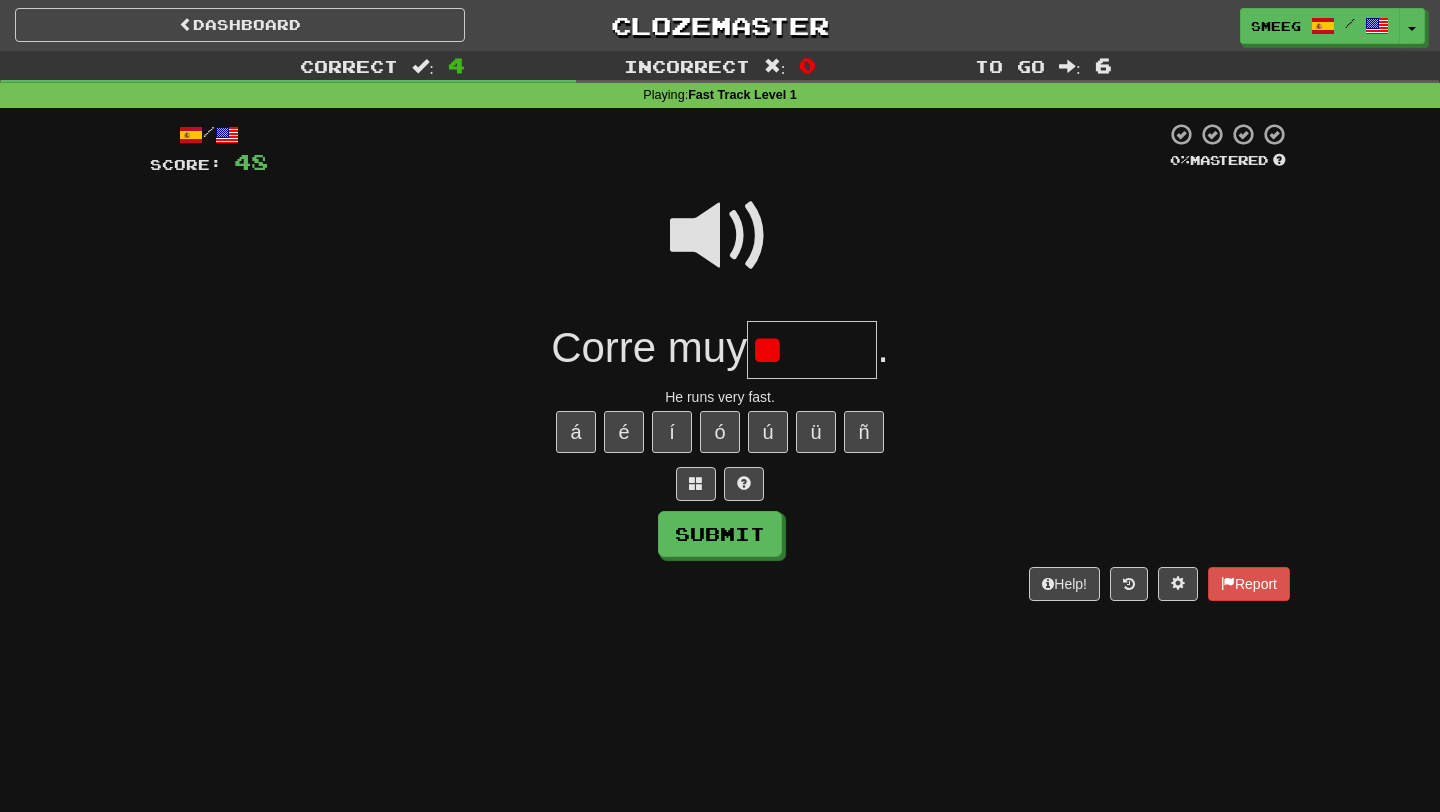 type on "*" 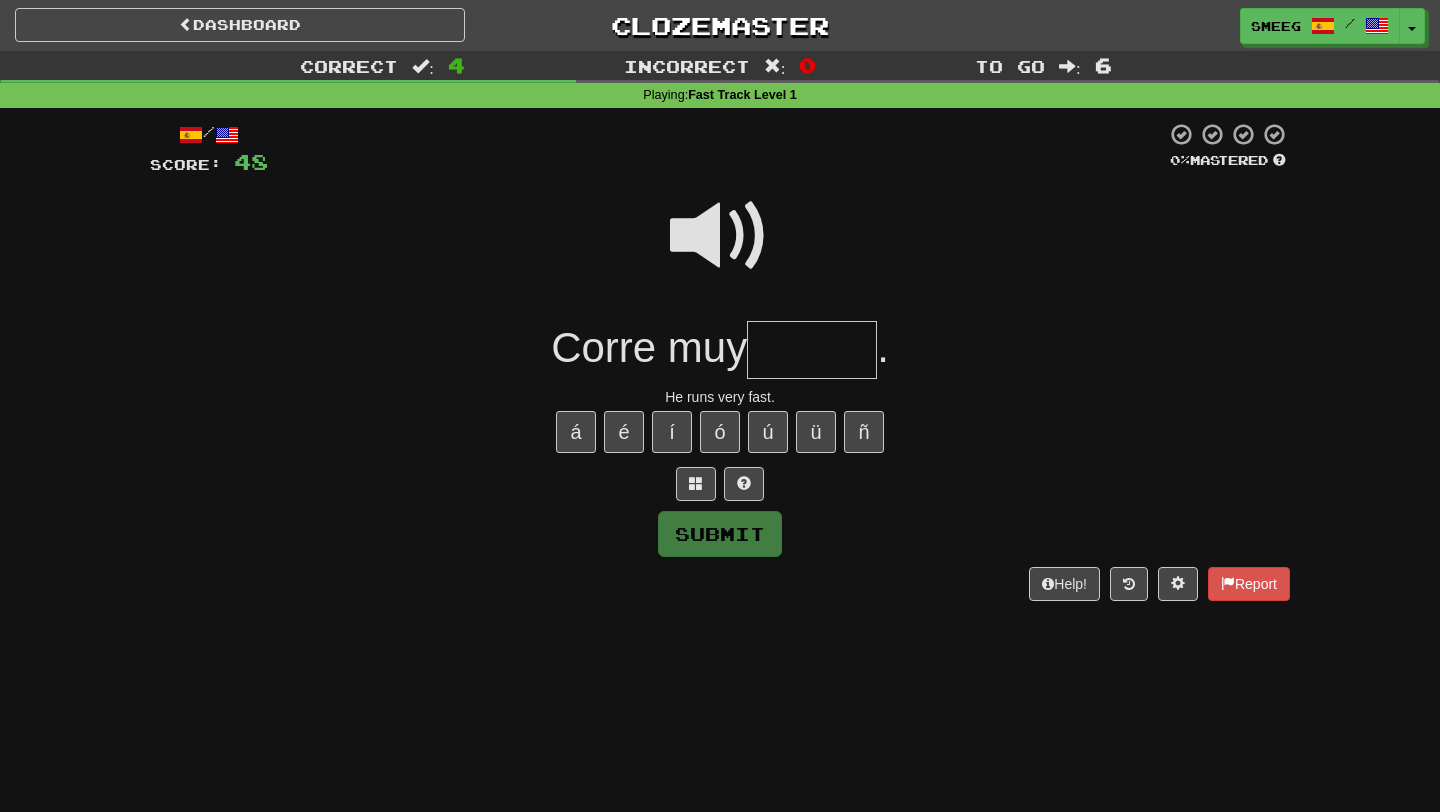 click at bounding box center [720, 236] 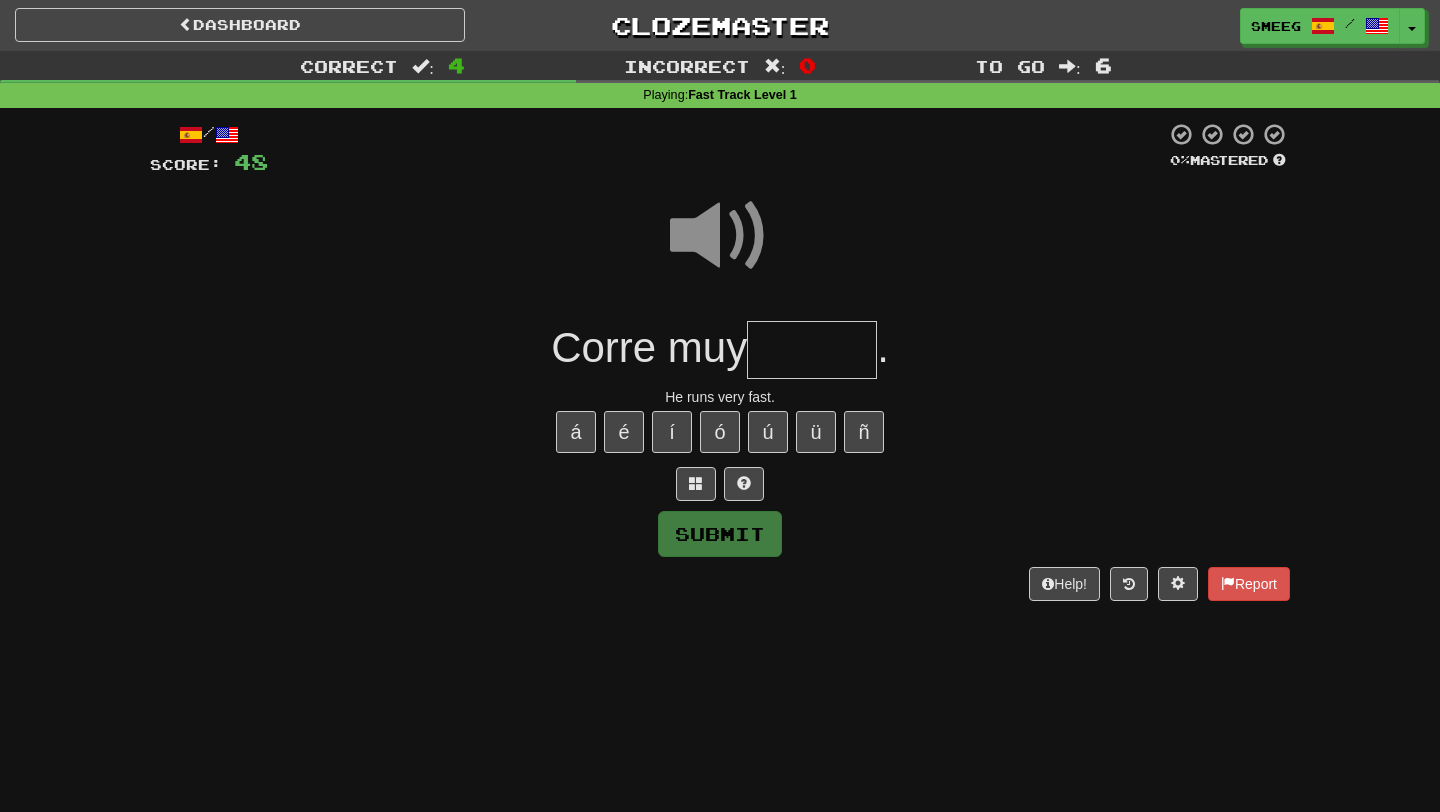 click at bounding box center (720, 236) 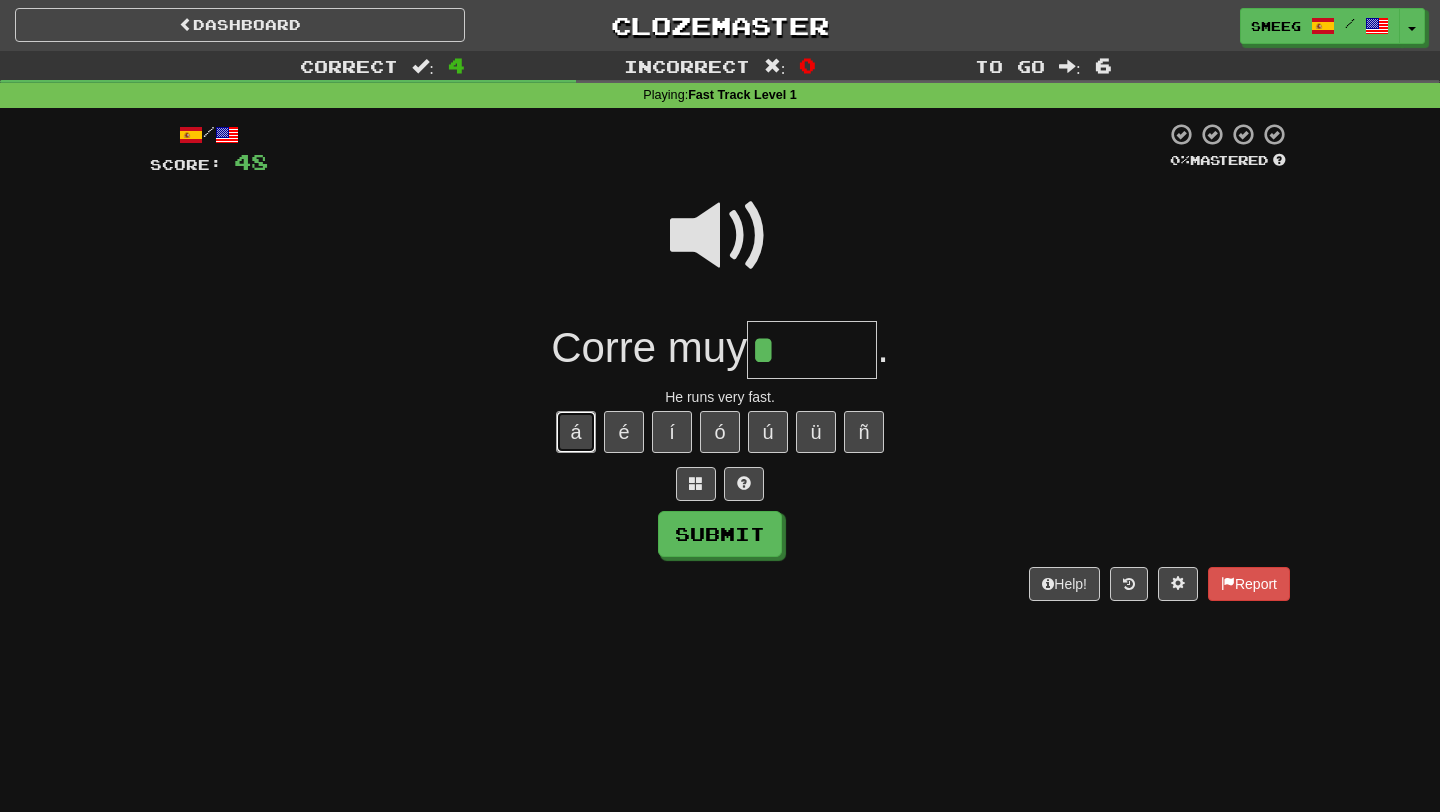 click on "á" at bounding box center [576, 432] 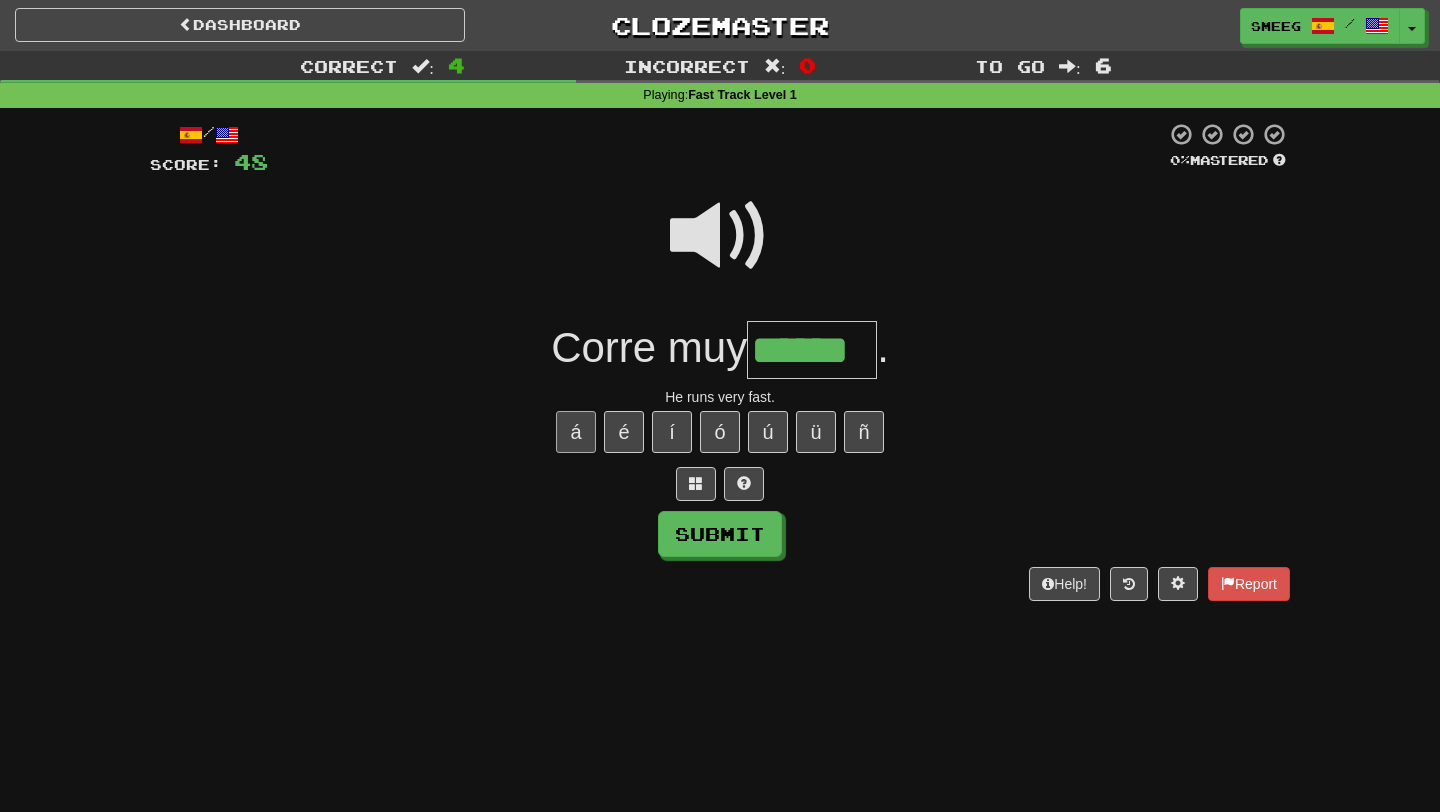 type on "******" 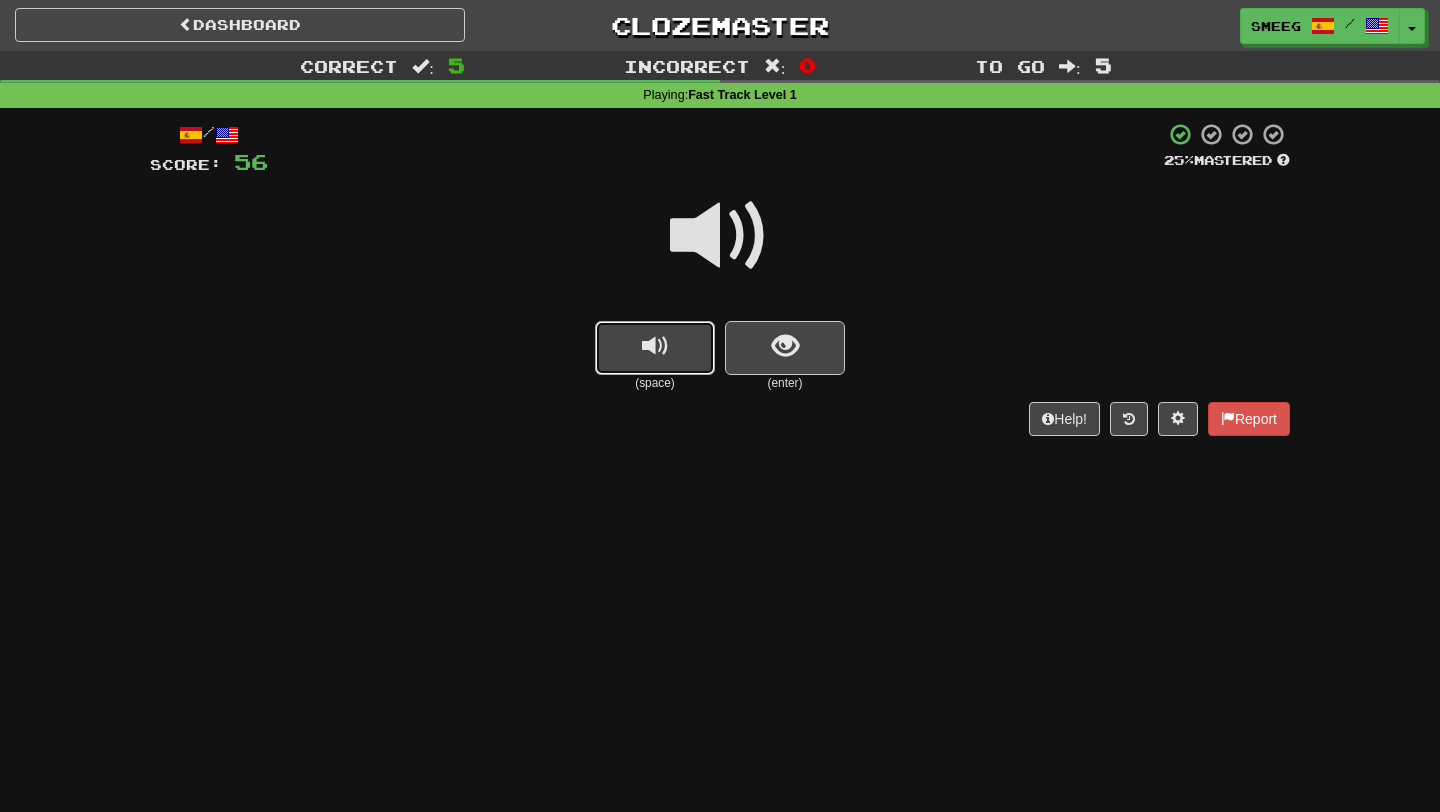 click at bounding box center (655, 348) 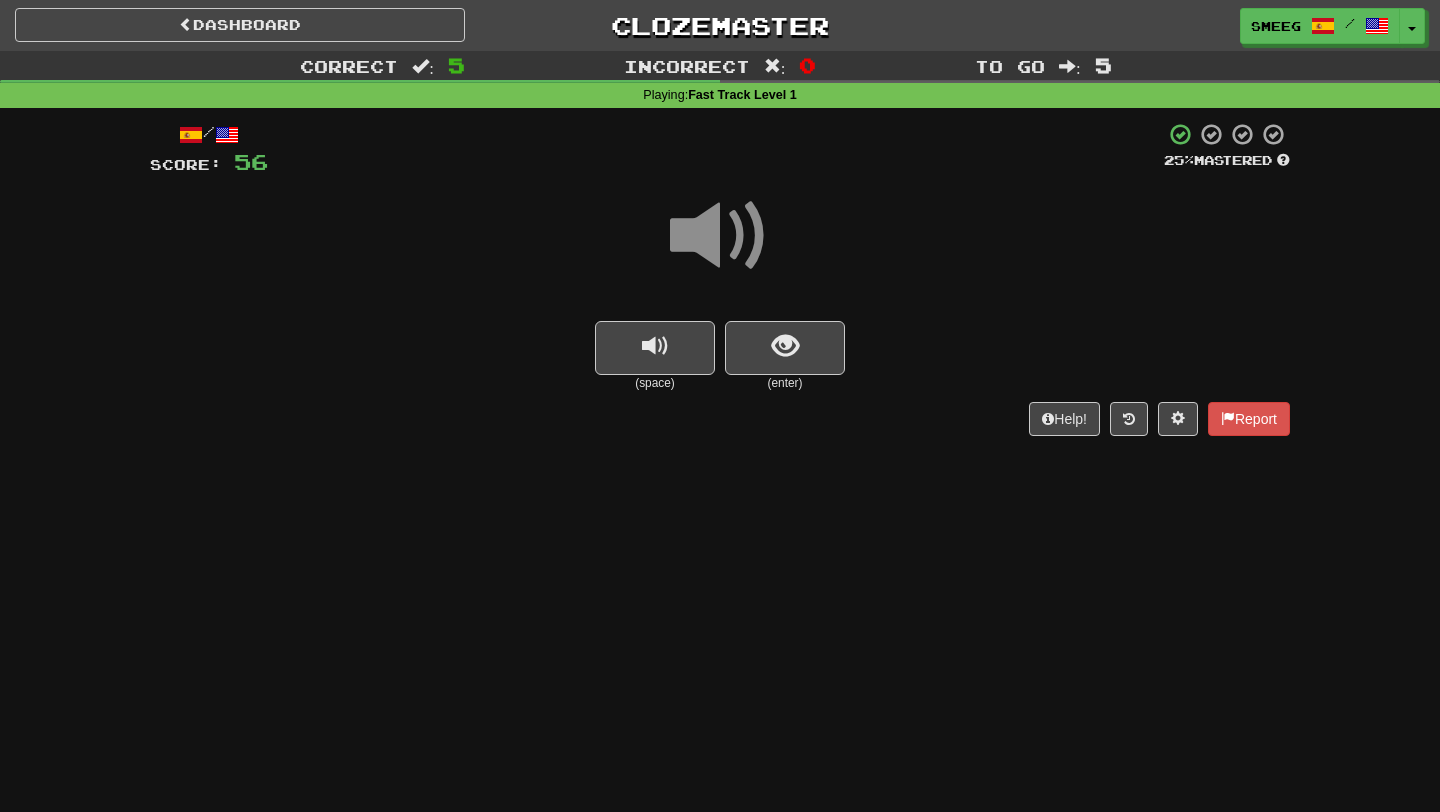 click on "(enter)" at bounding box center [785, 383] 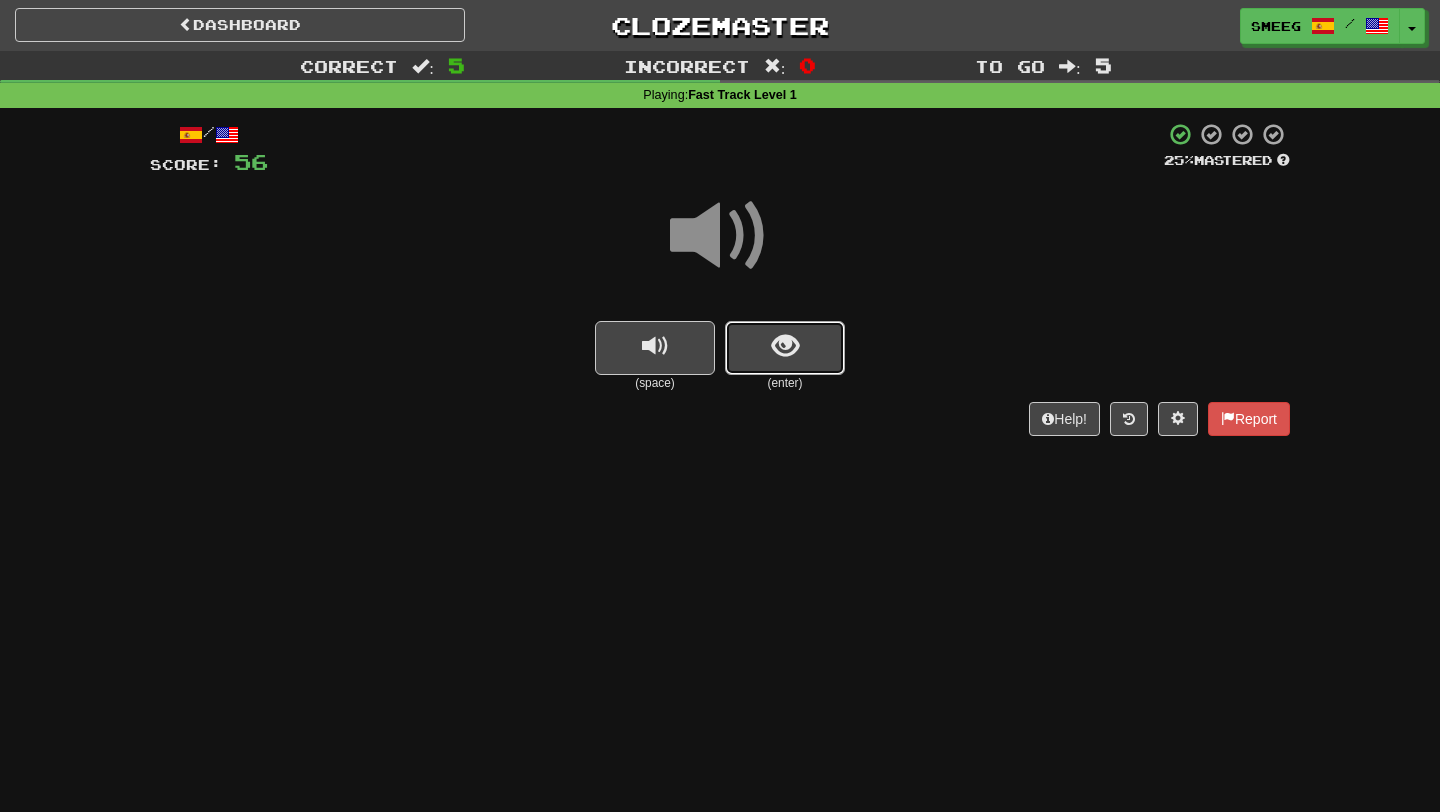 click at bounding box center [785, 348] 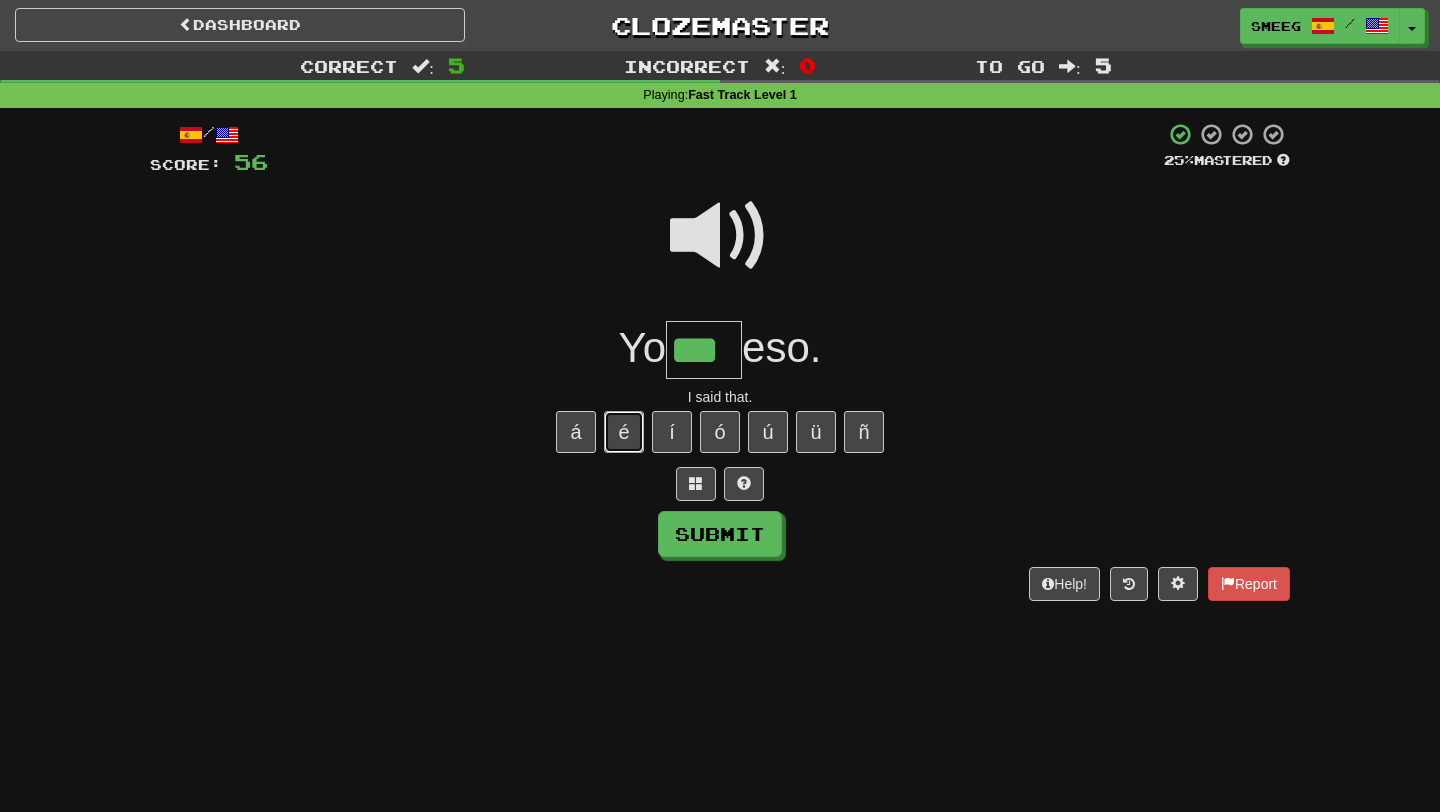 click on "é" at bounding box center (624, 432) 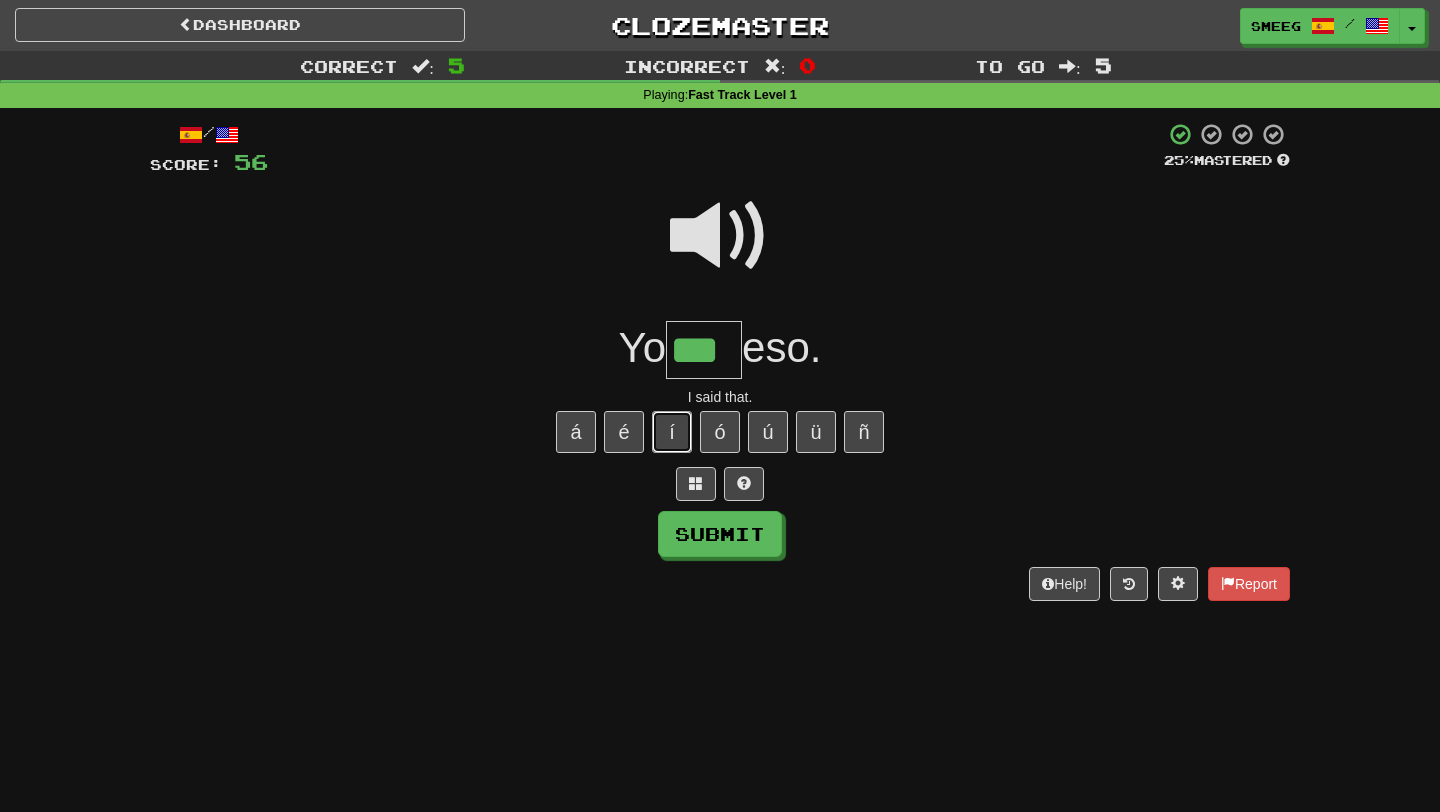 click on "í" at bounding box center (672, 432) 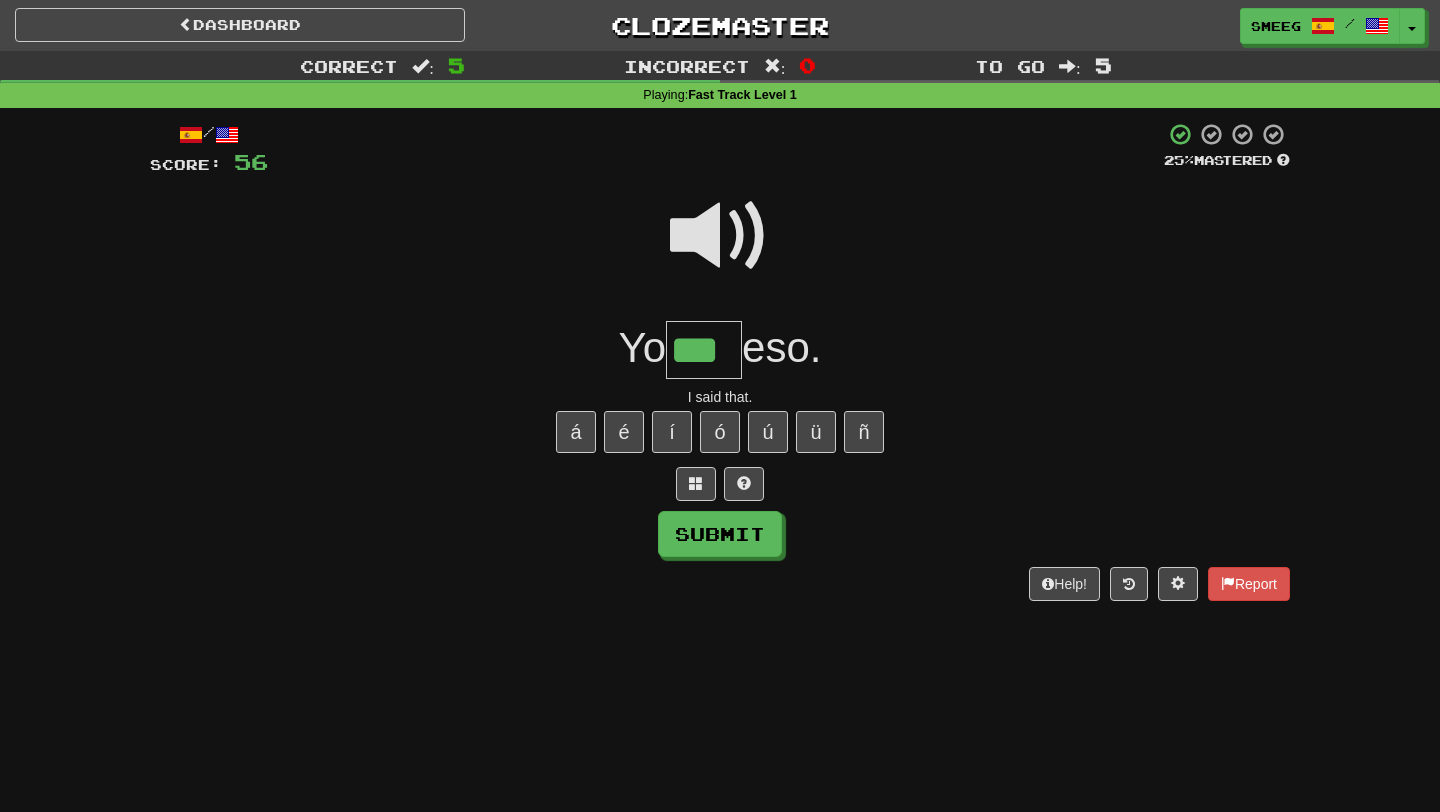 click at bounding box center (720, 236) 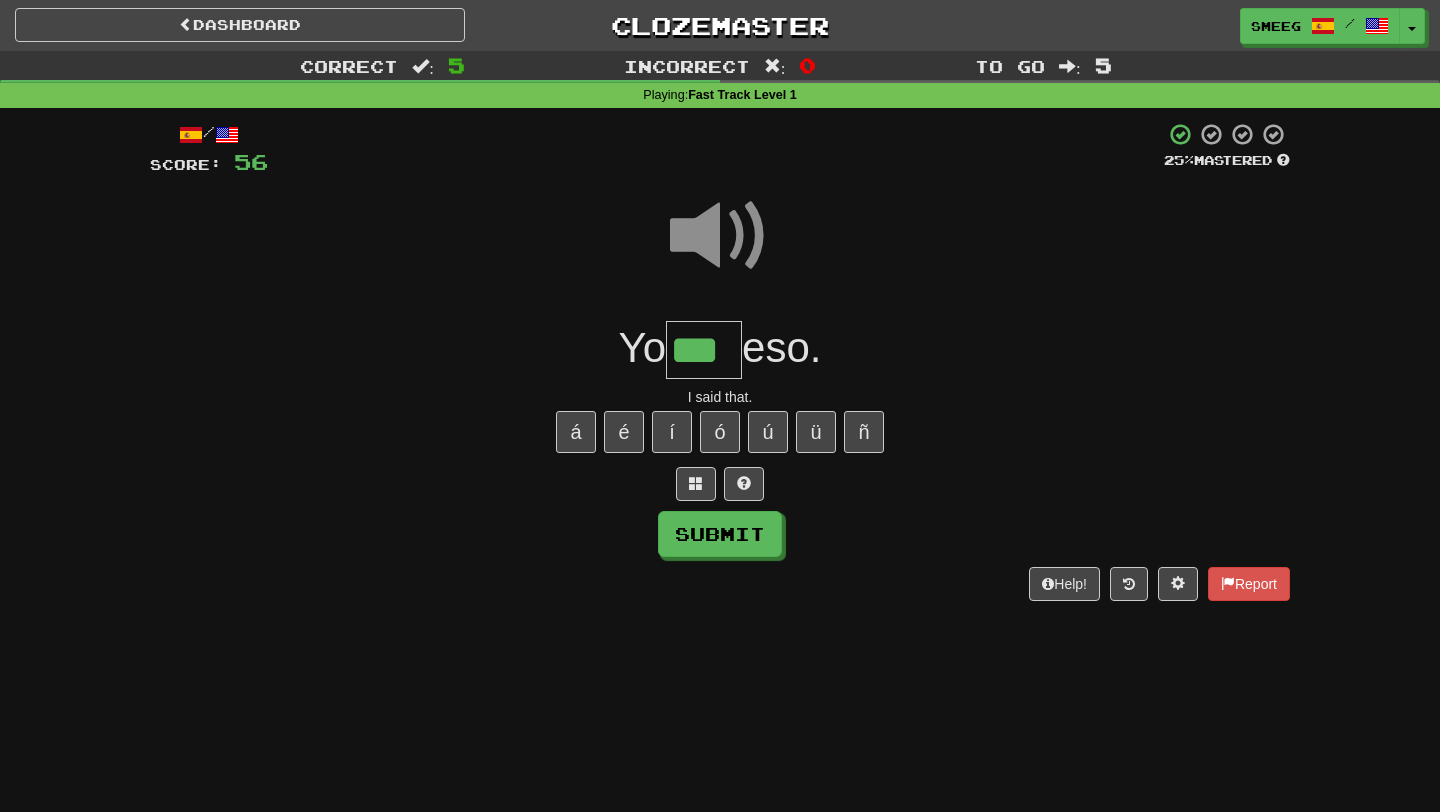 click at bounding box center [720, 236] 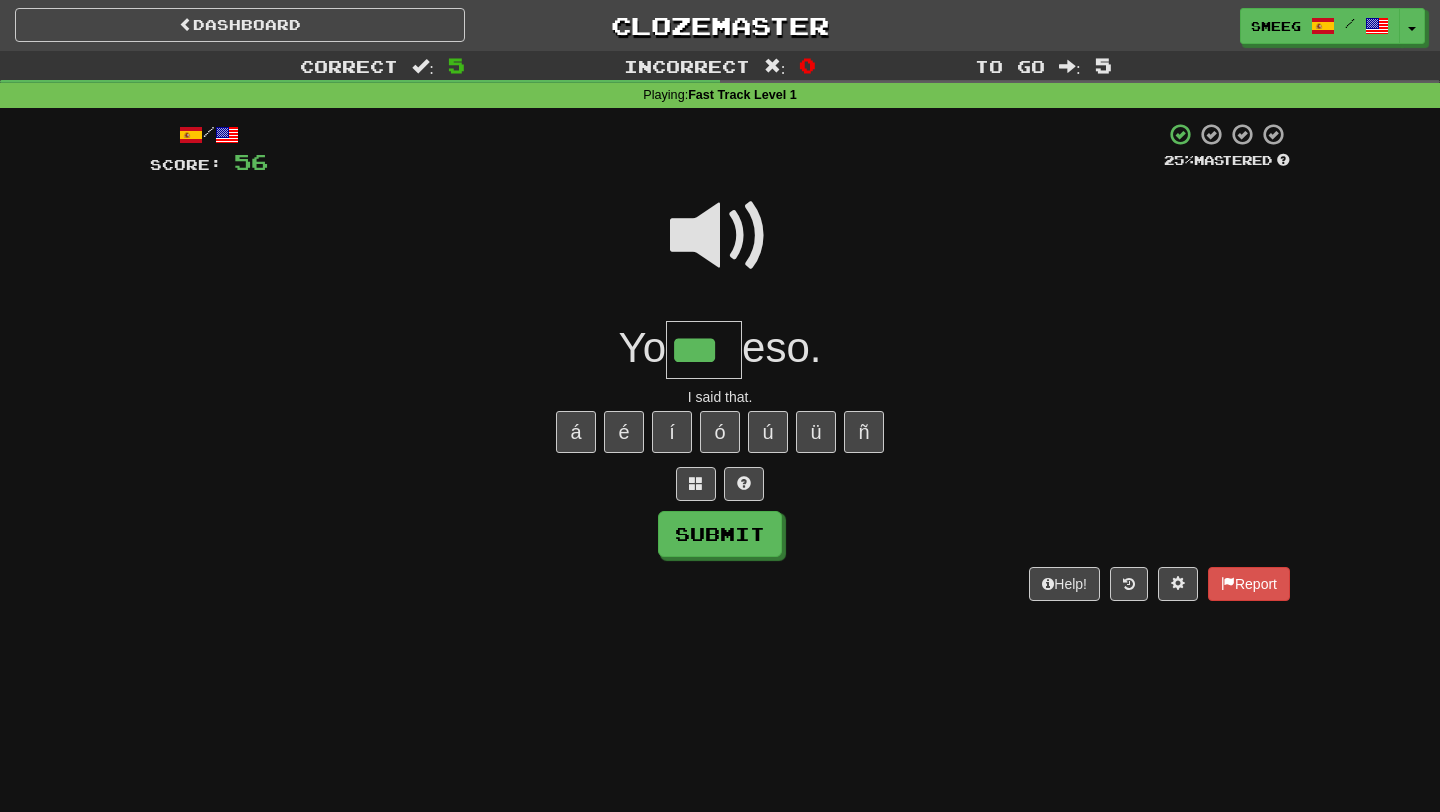 click on "***" at bounding box center [704, 350] 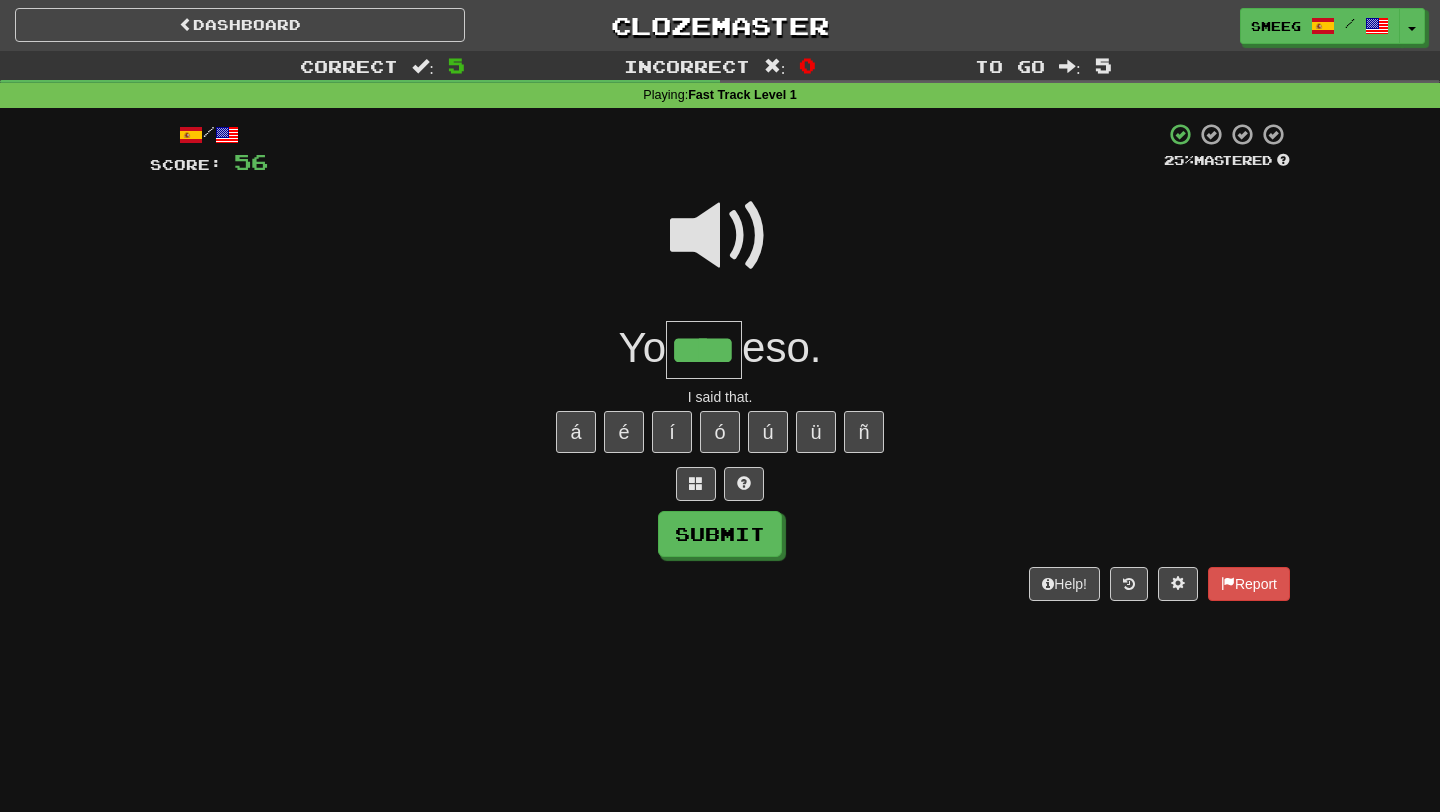 type on "****" 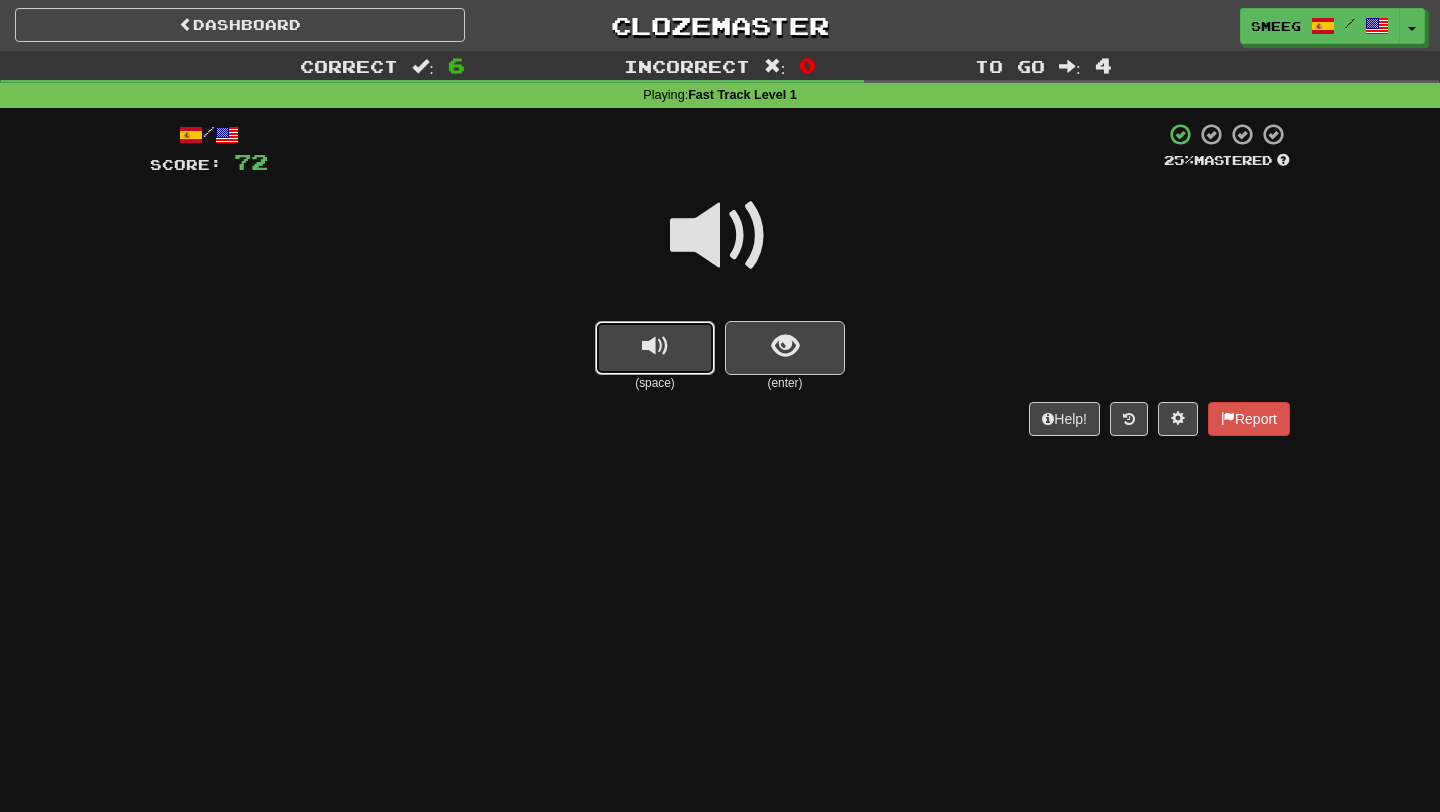 click at bounding box center [655, 348] 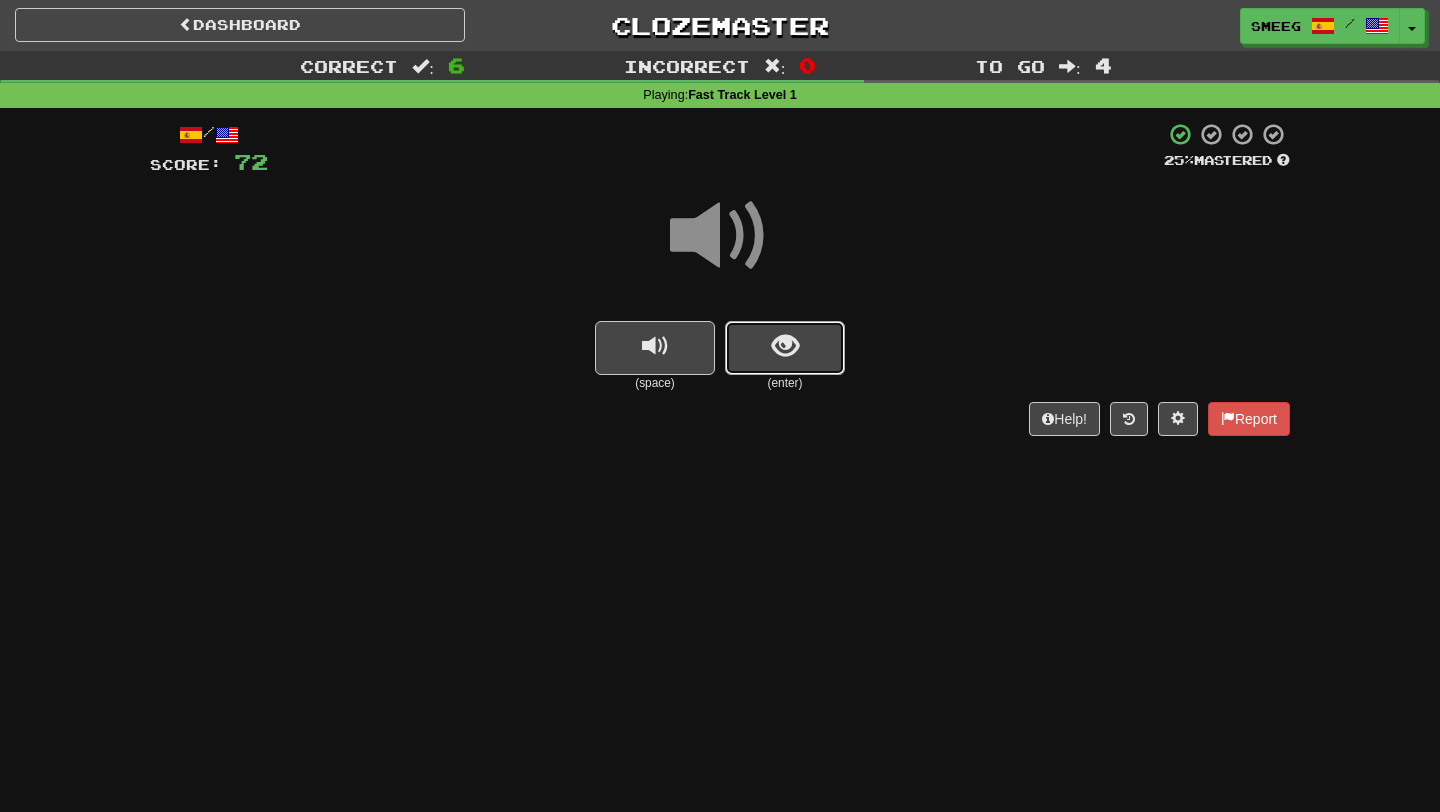 click at bounding box center [785, 346] 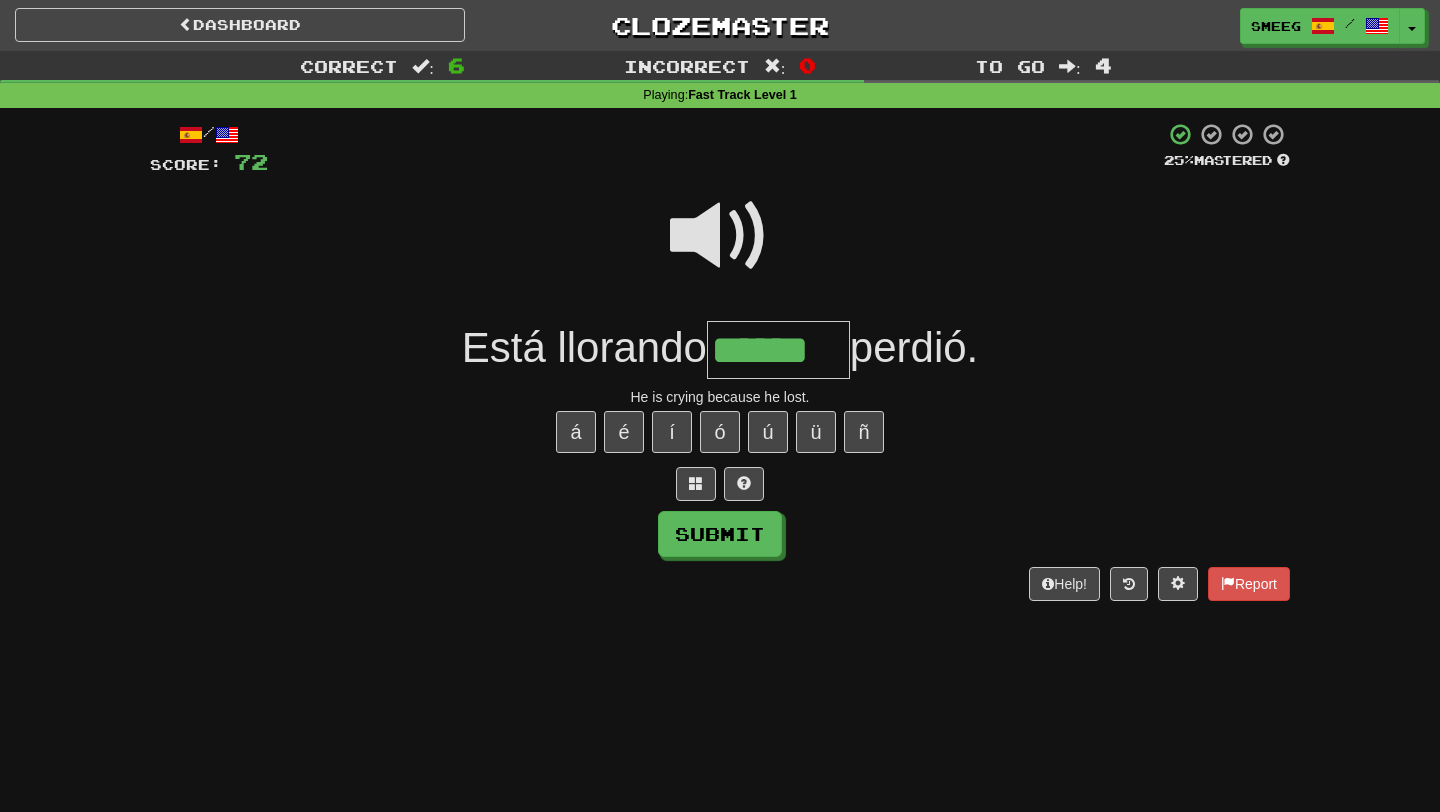 type on "******" 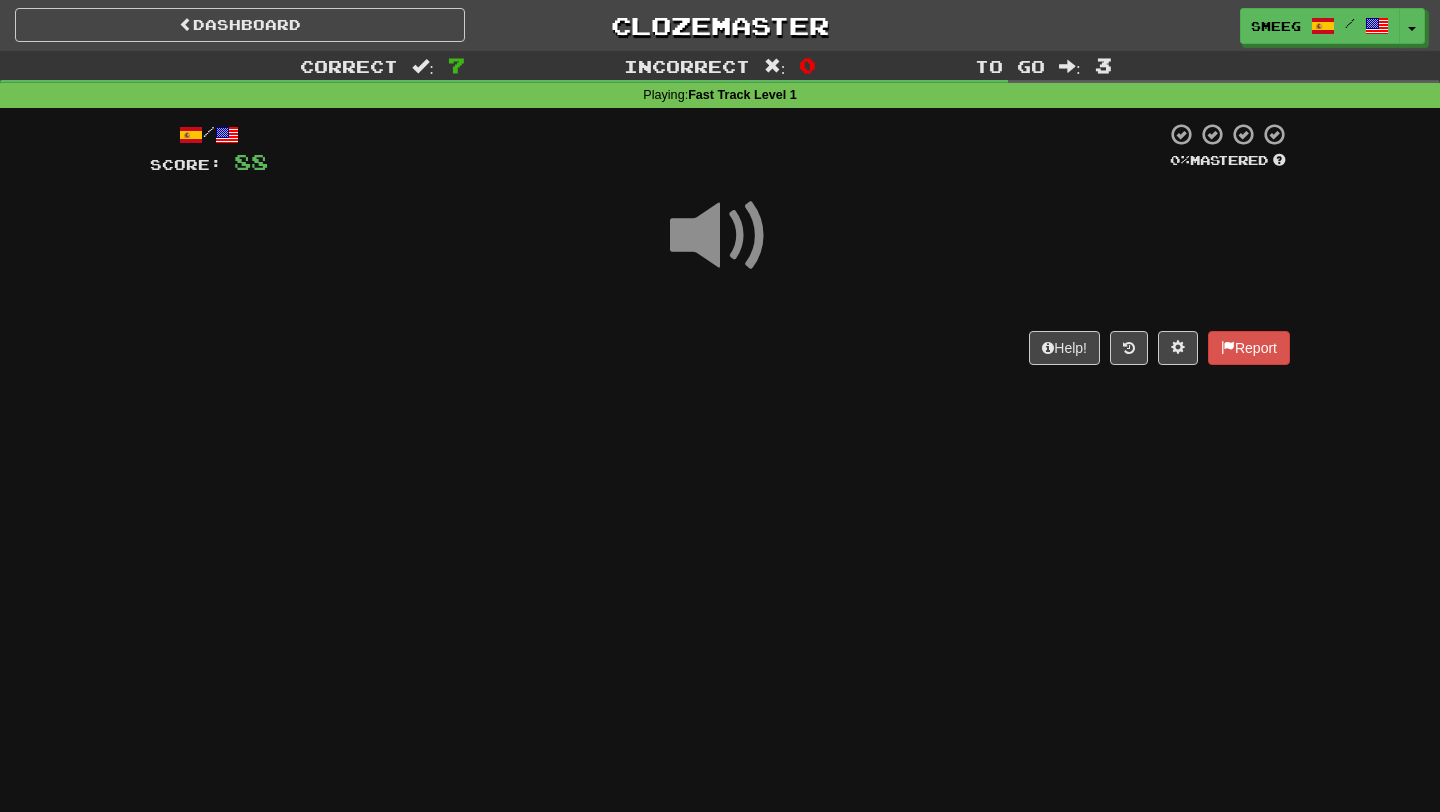 click at bounding box center (720, 236) 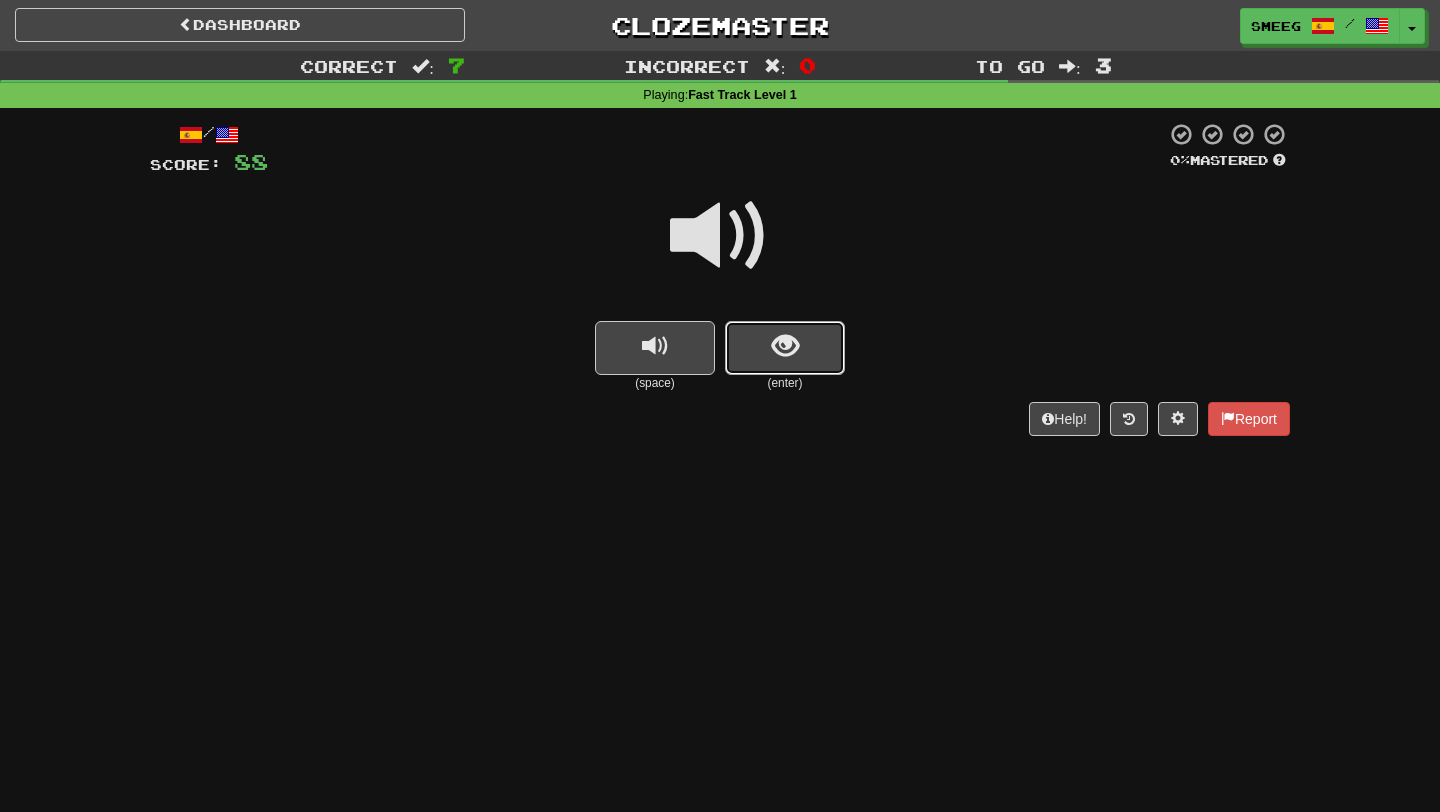 click at bounding box center [785, 348] 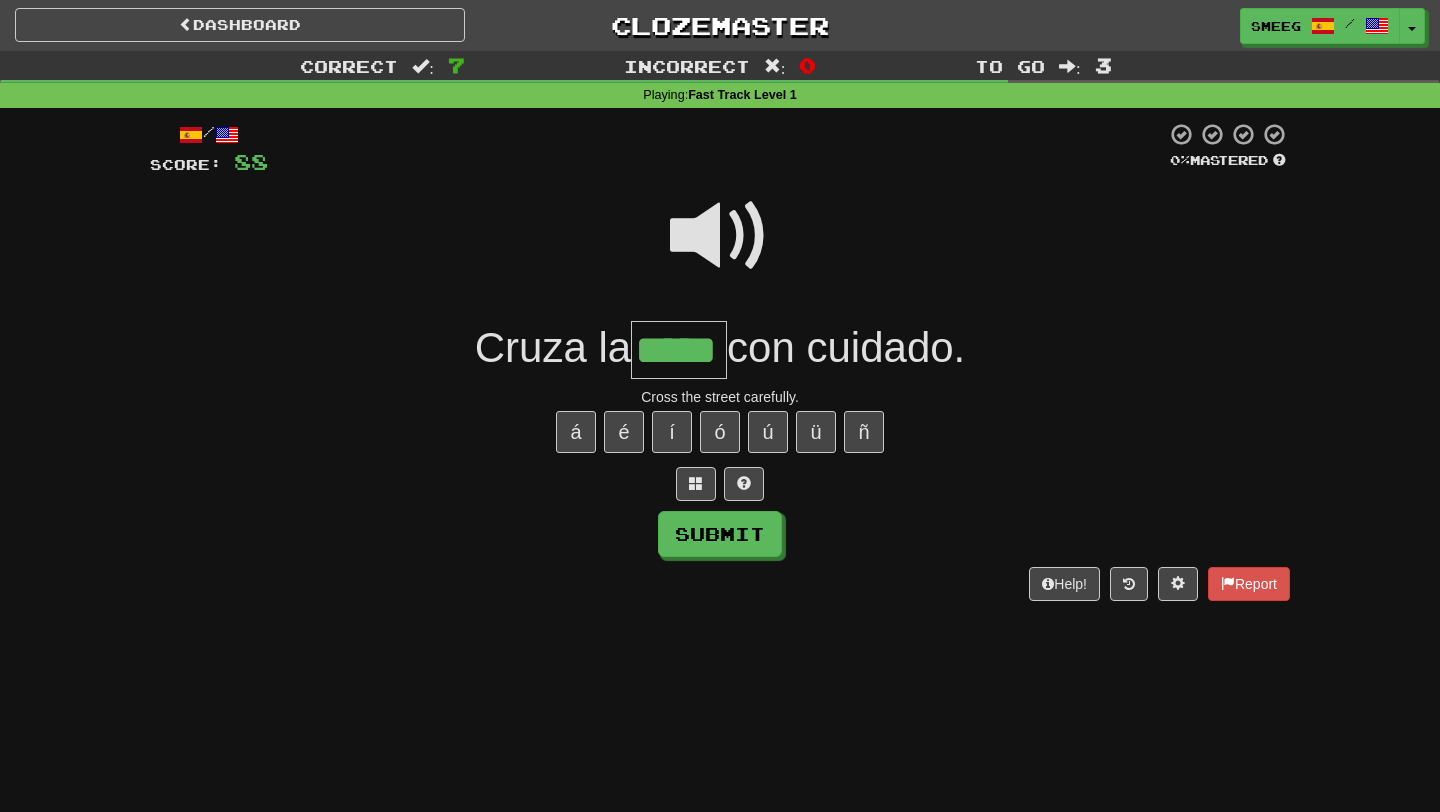 type on "*****" 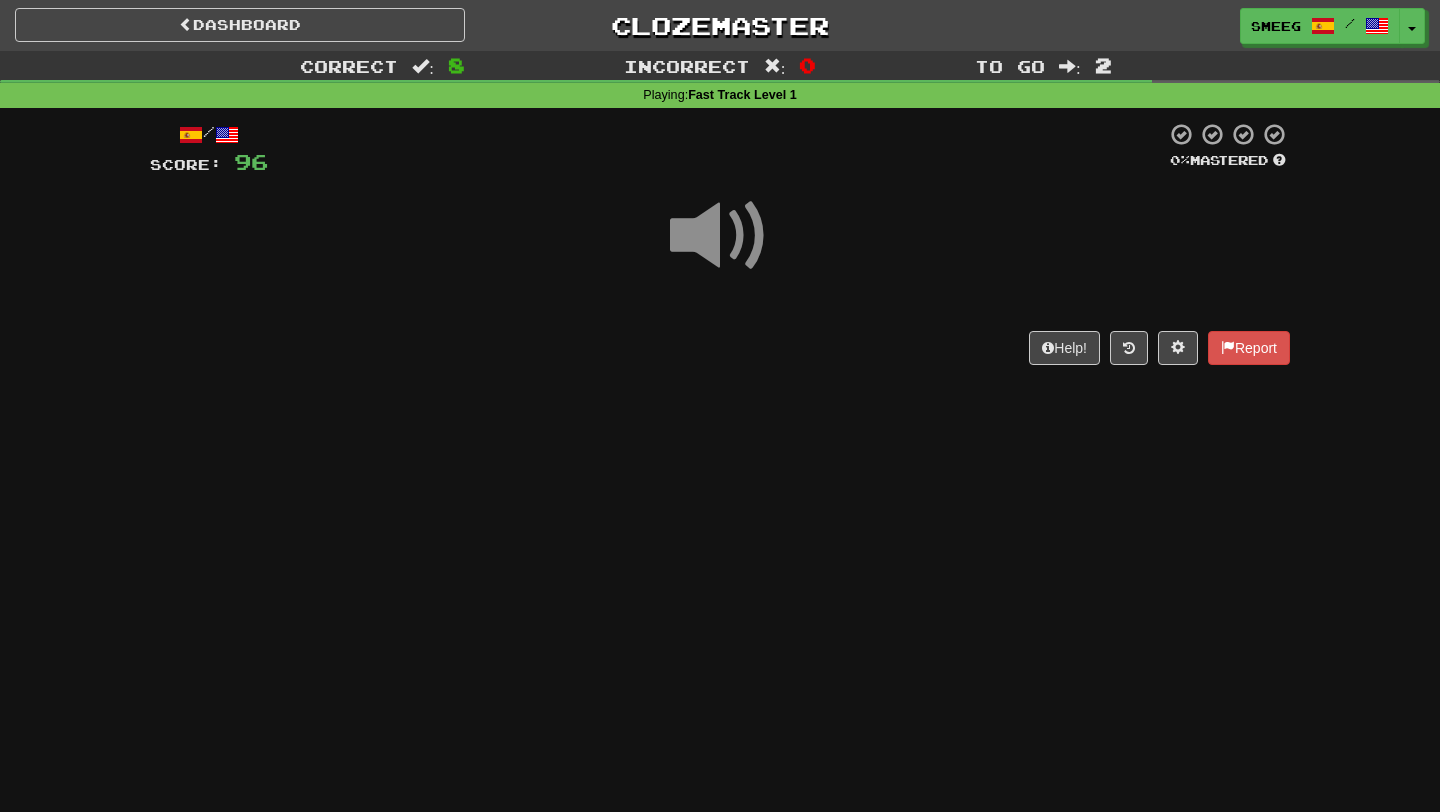 click at bounding box center (720, 236) 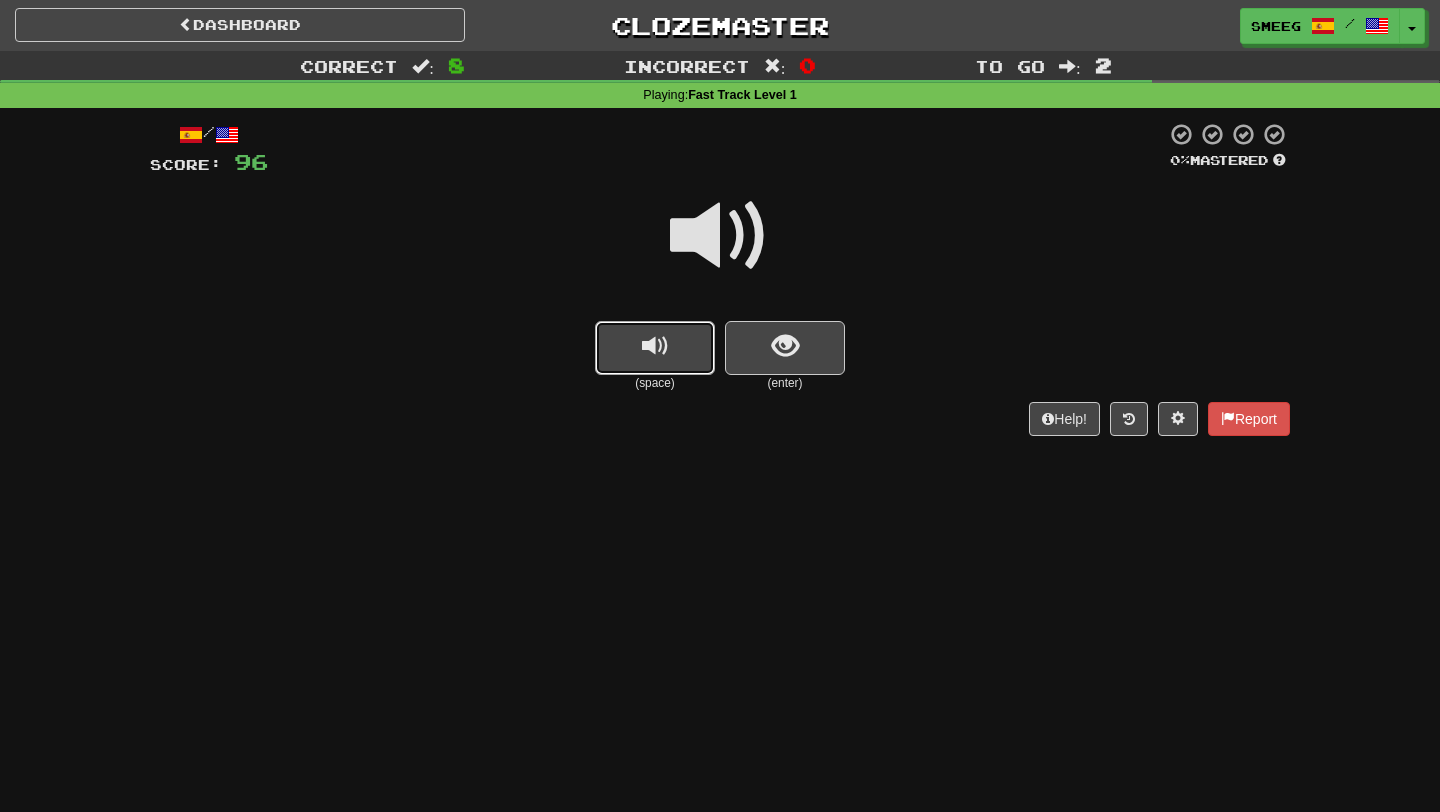 click at bounding box center (655, 348) 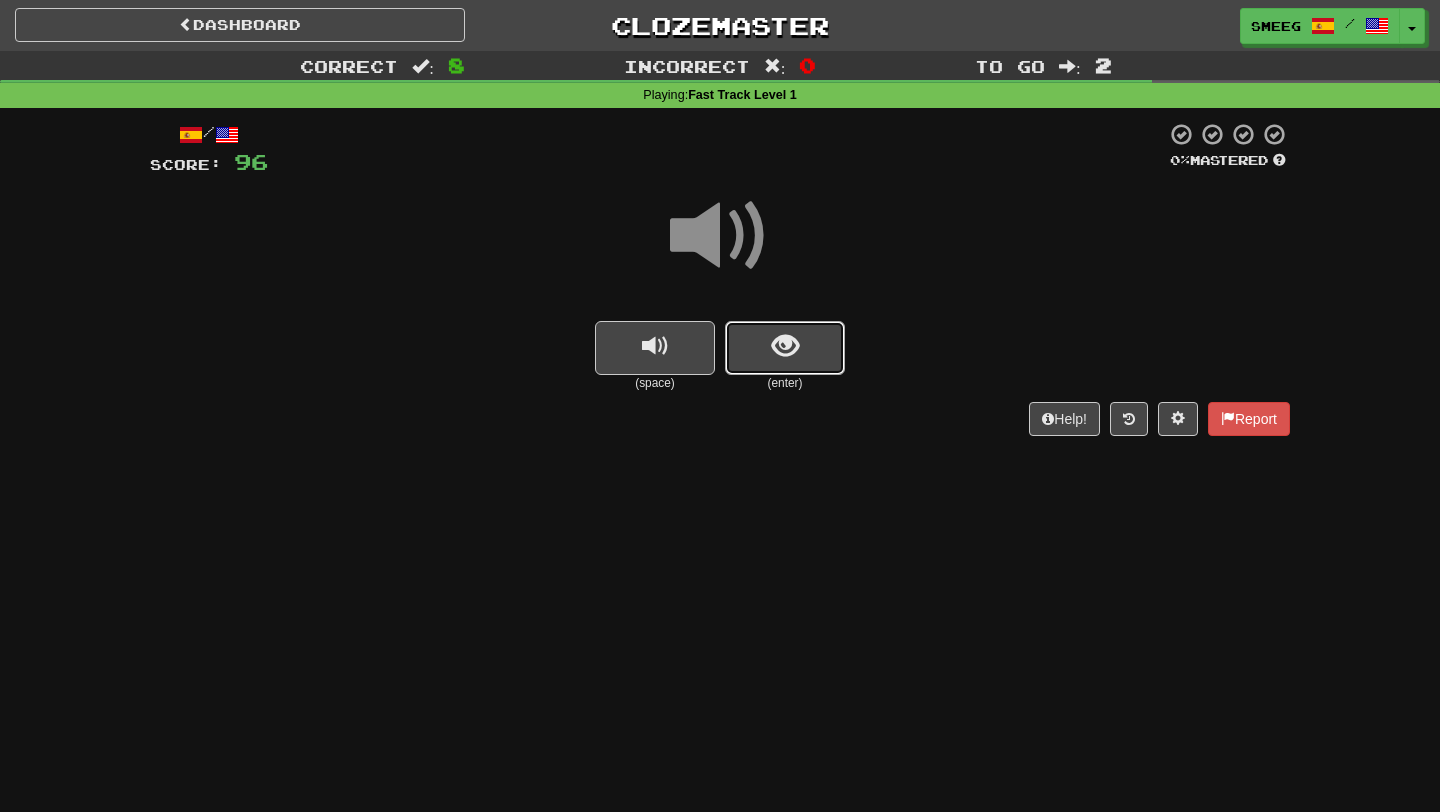click at bounding box center (785, 348) 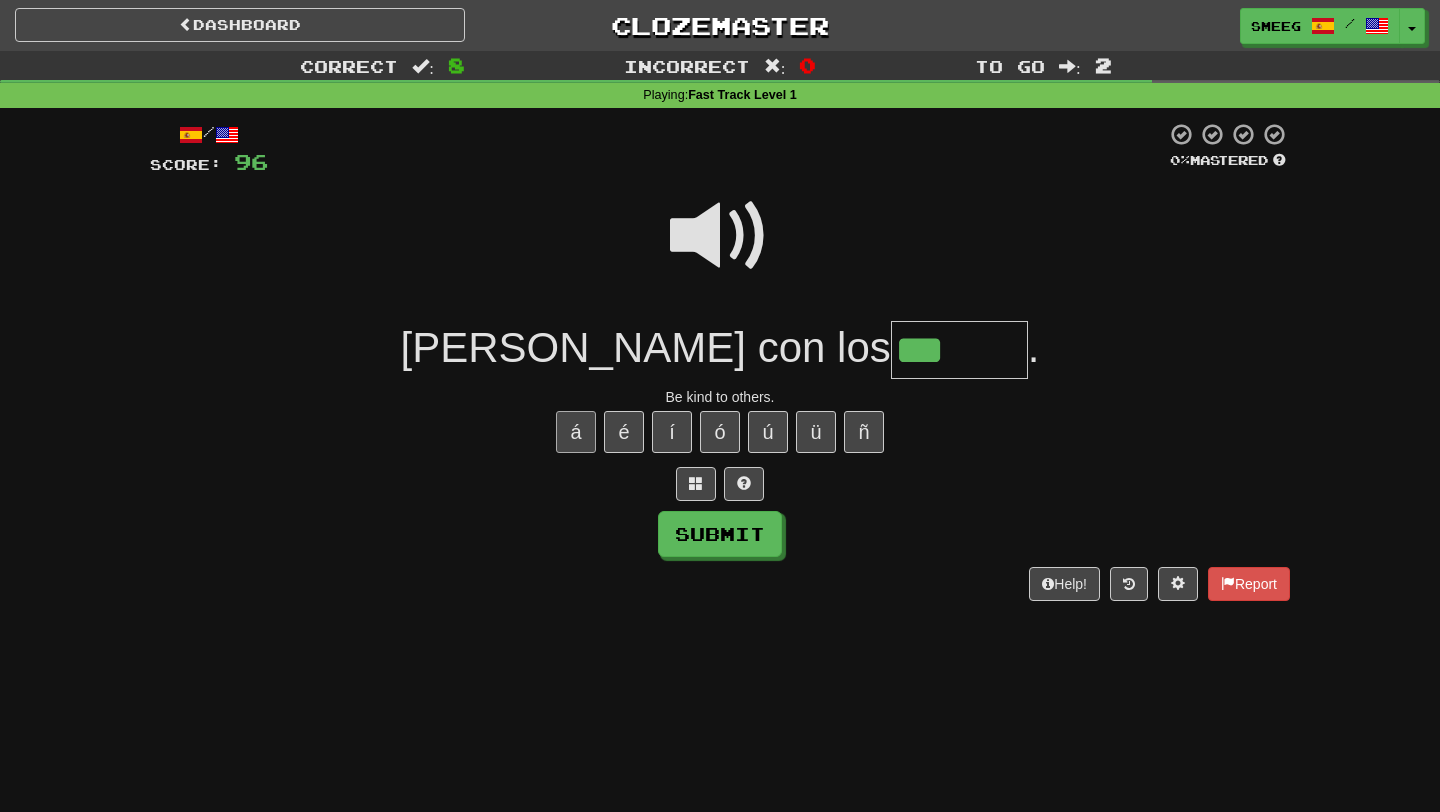type on "***" 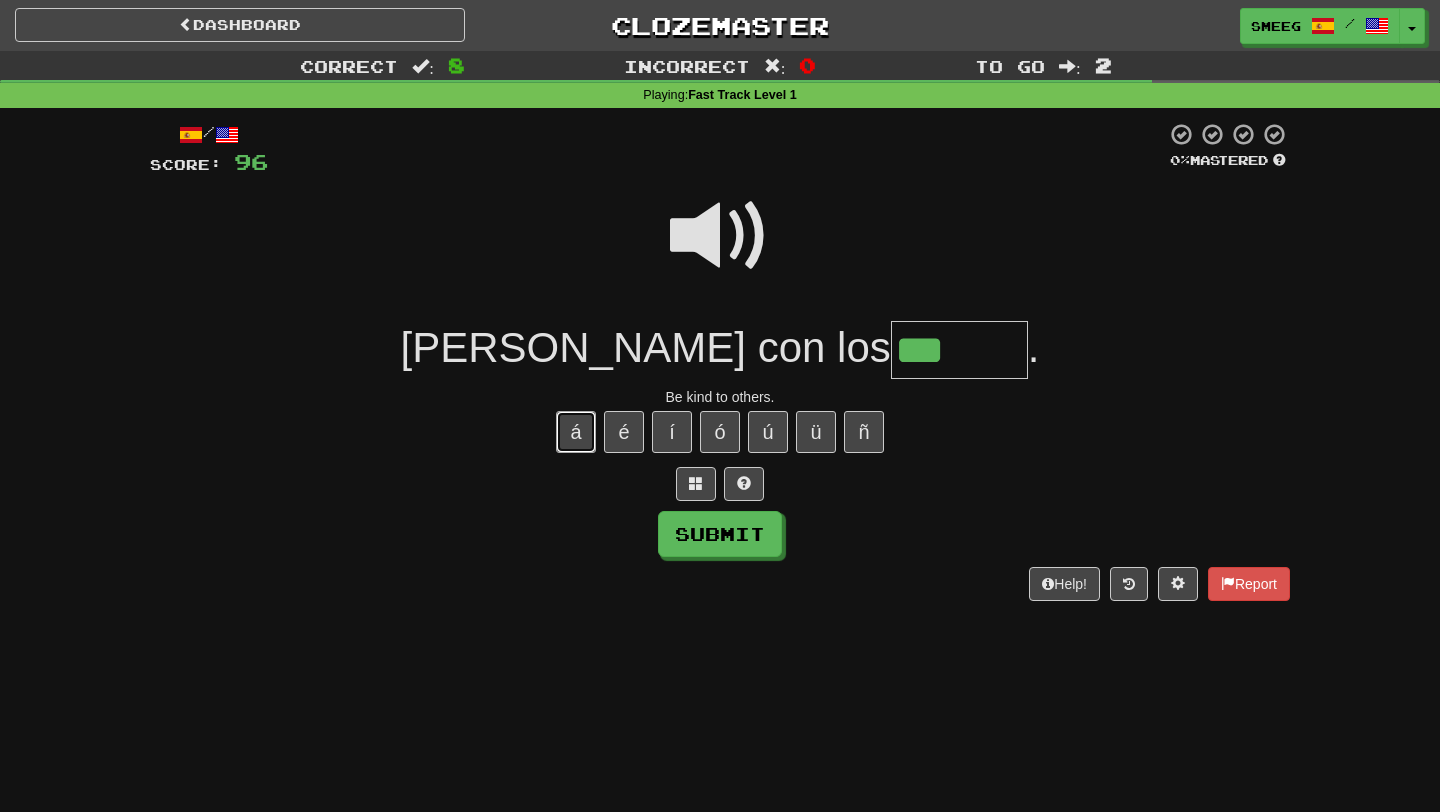 type 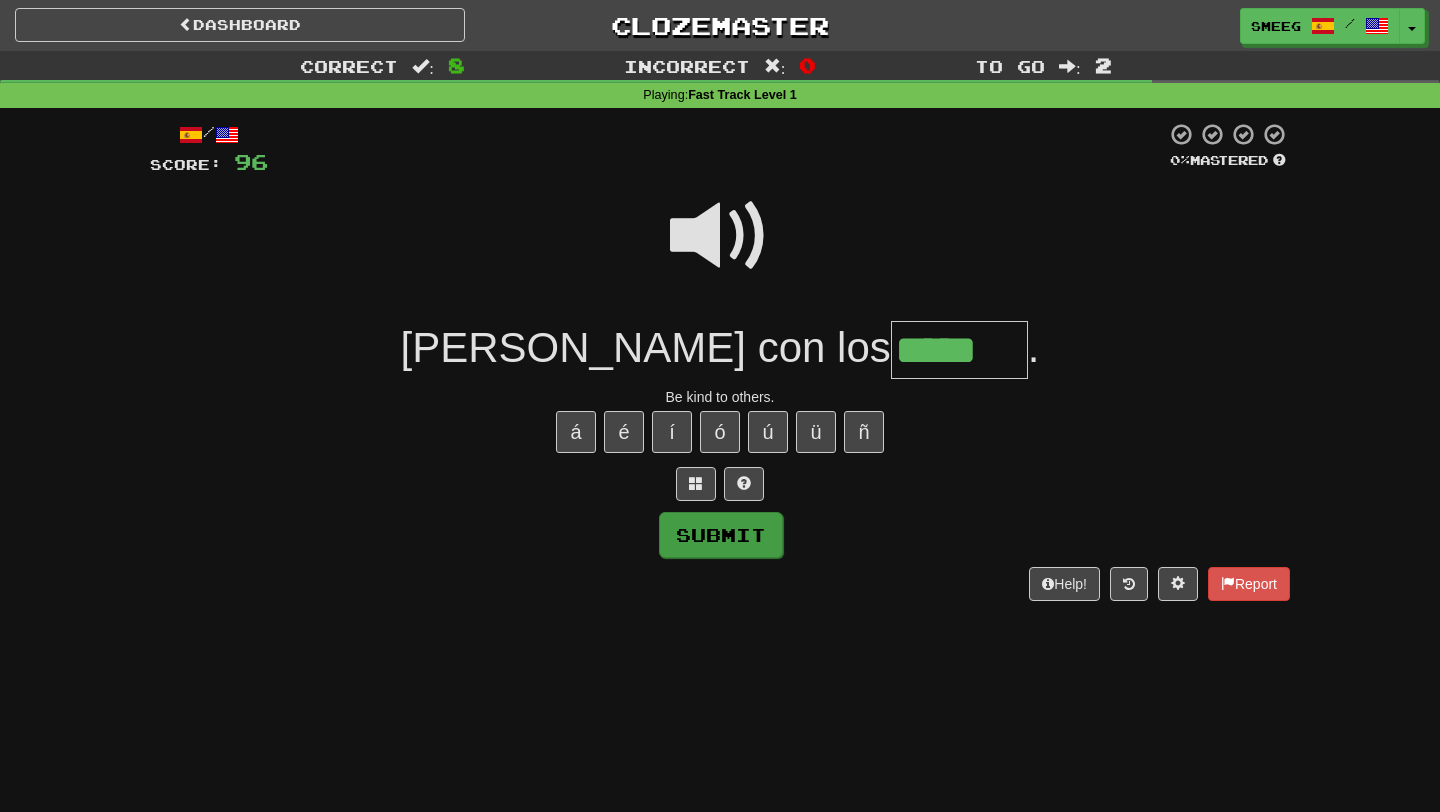 type on "*****" 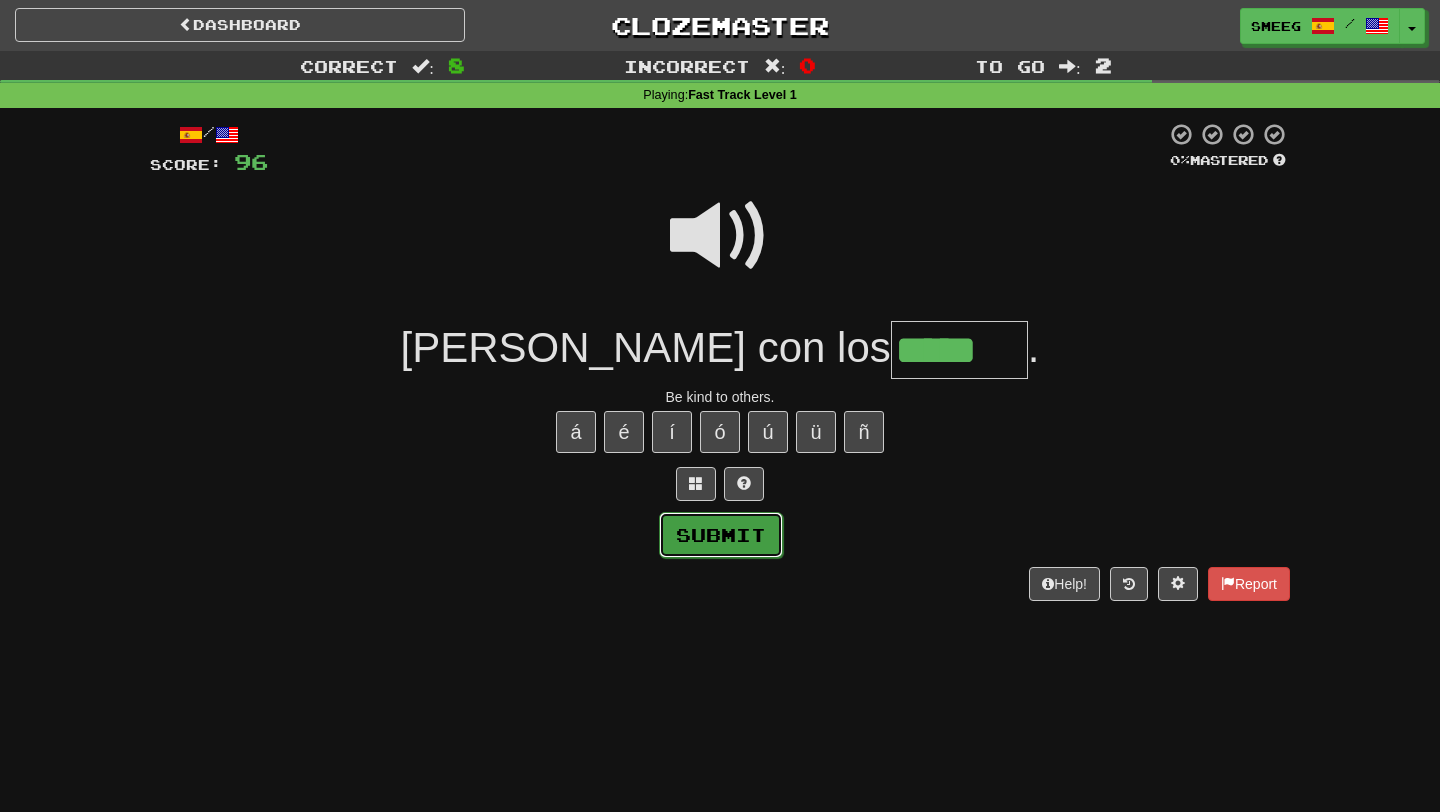 click on "Submit" at bounding box center [721, 535] 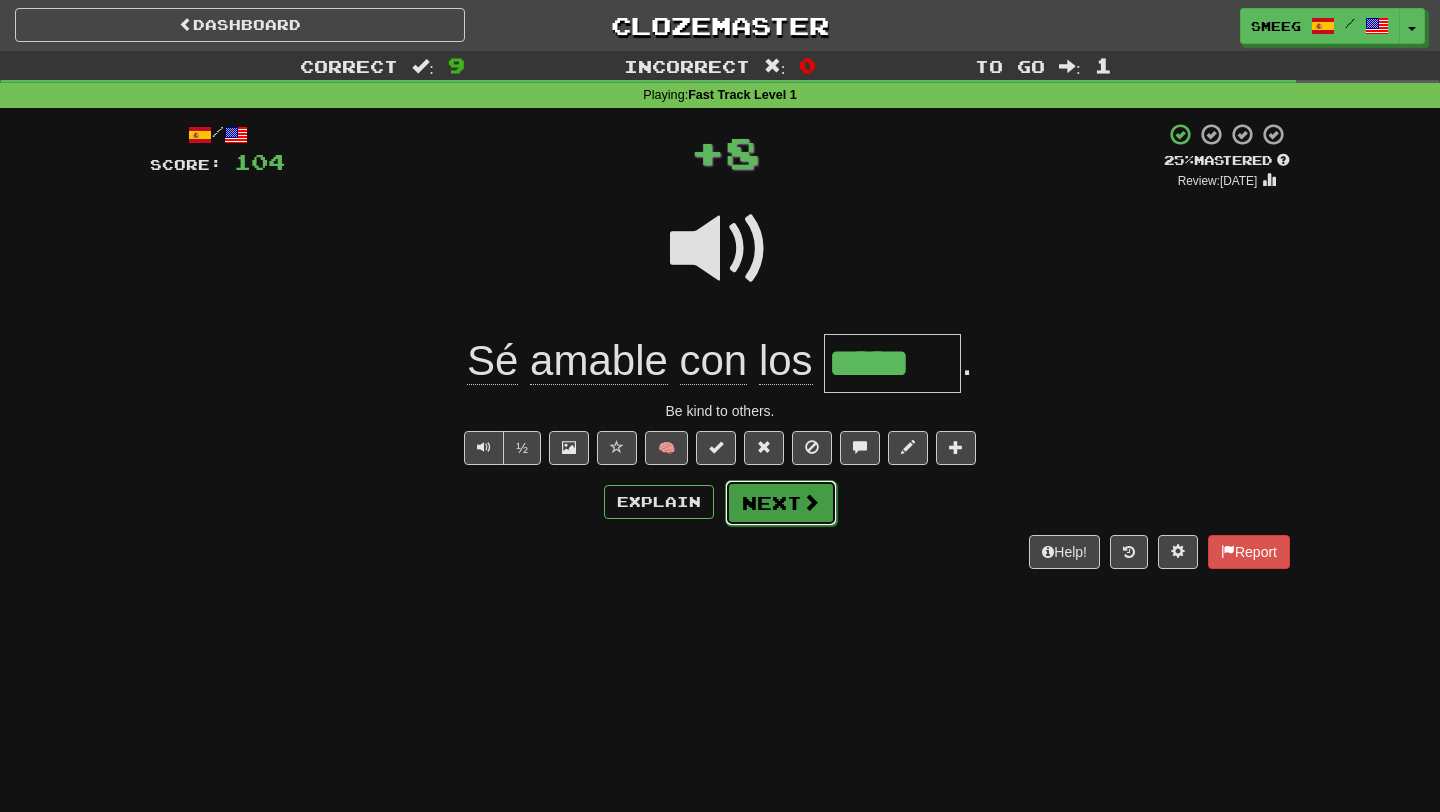 click on "Next" at bounding box center [781, 503] 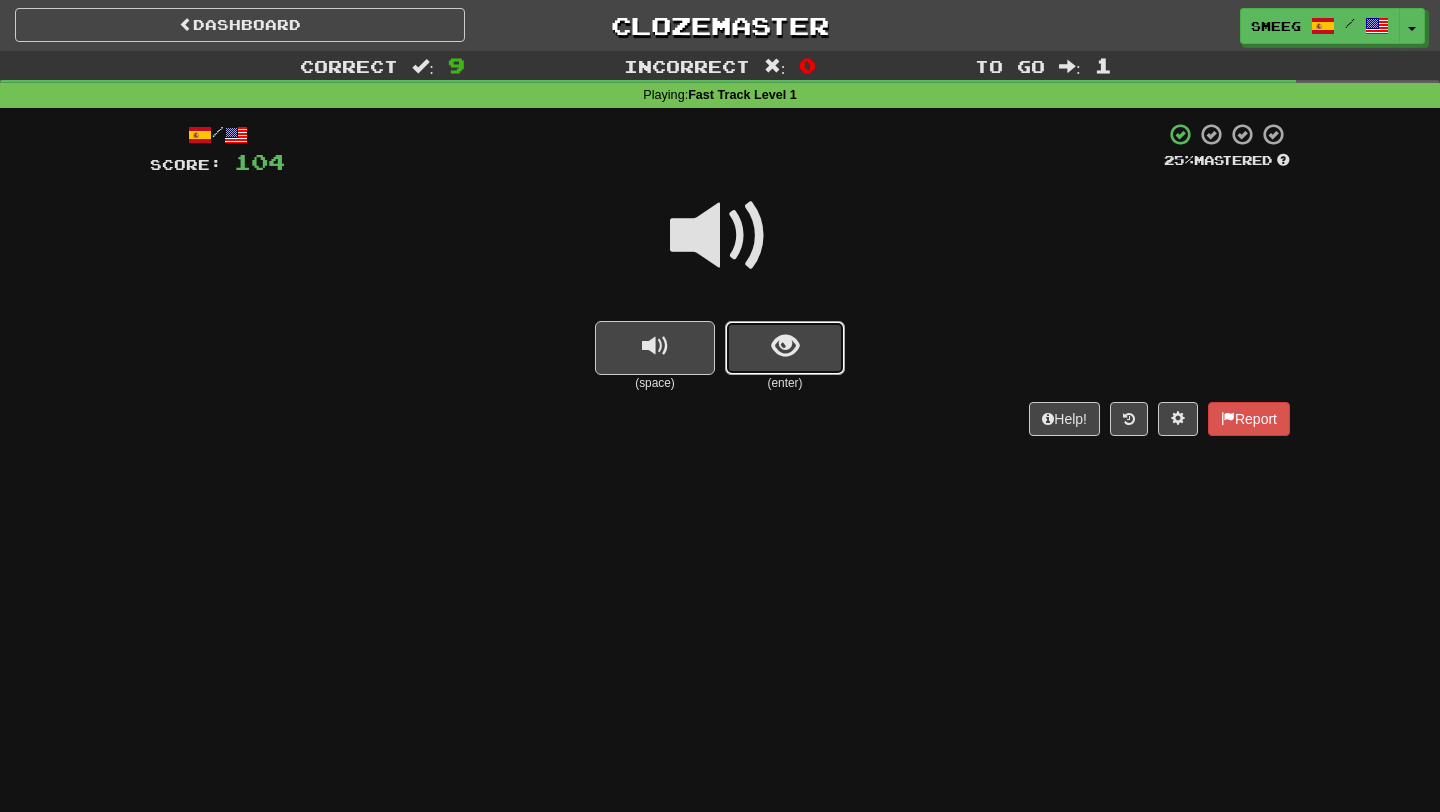 click at bounding box center [785, 348] 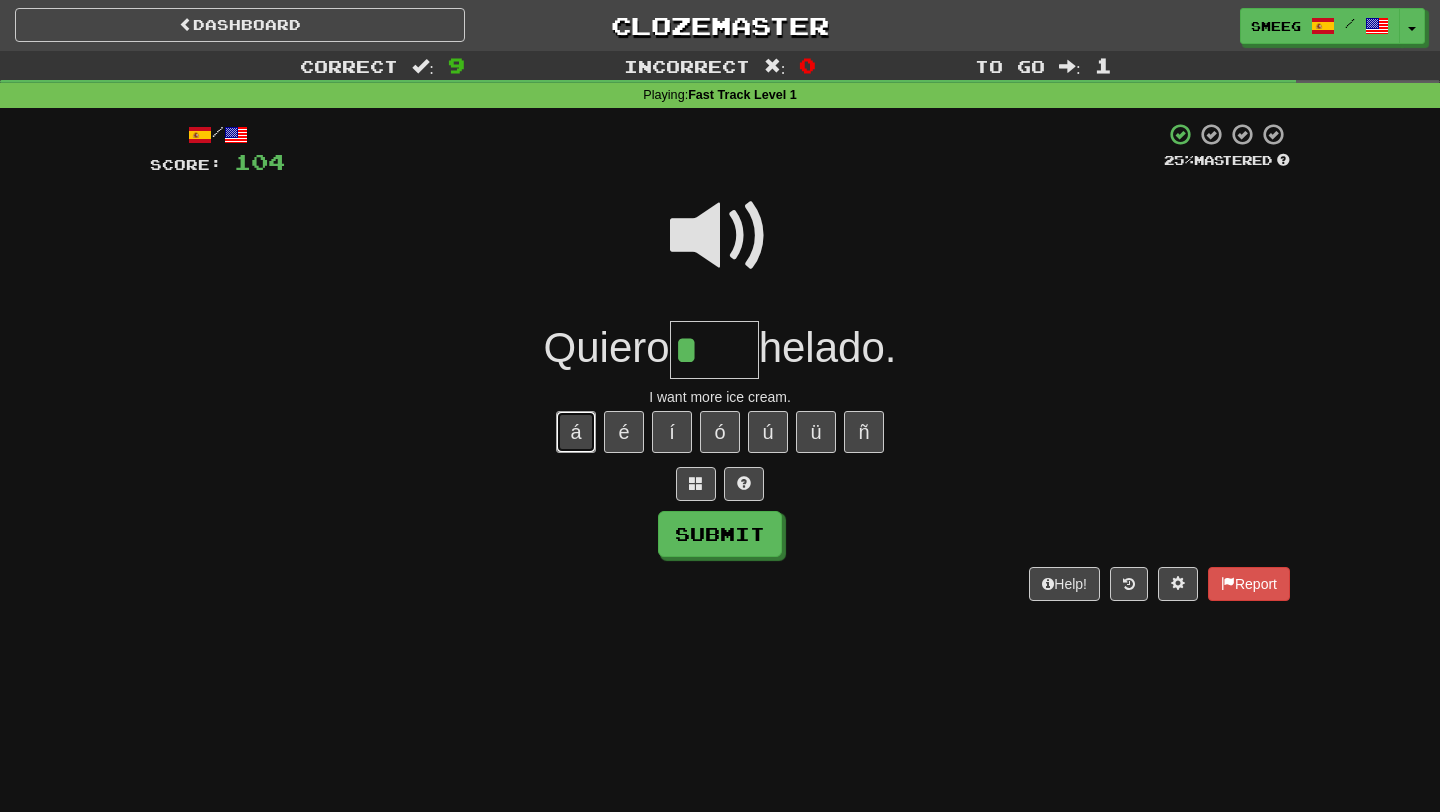 click on "á" at bounding box center (576, 432) 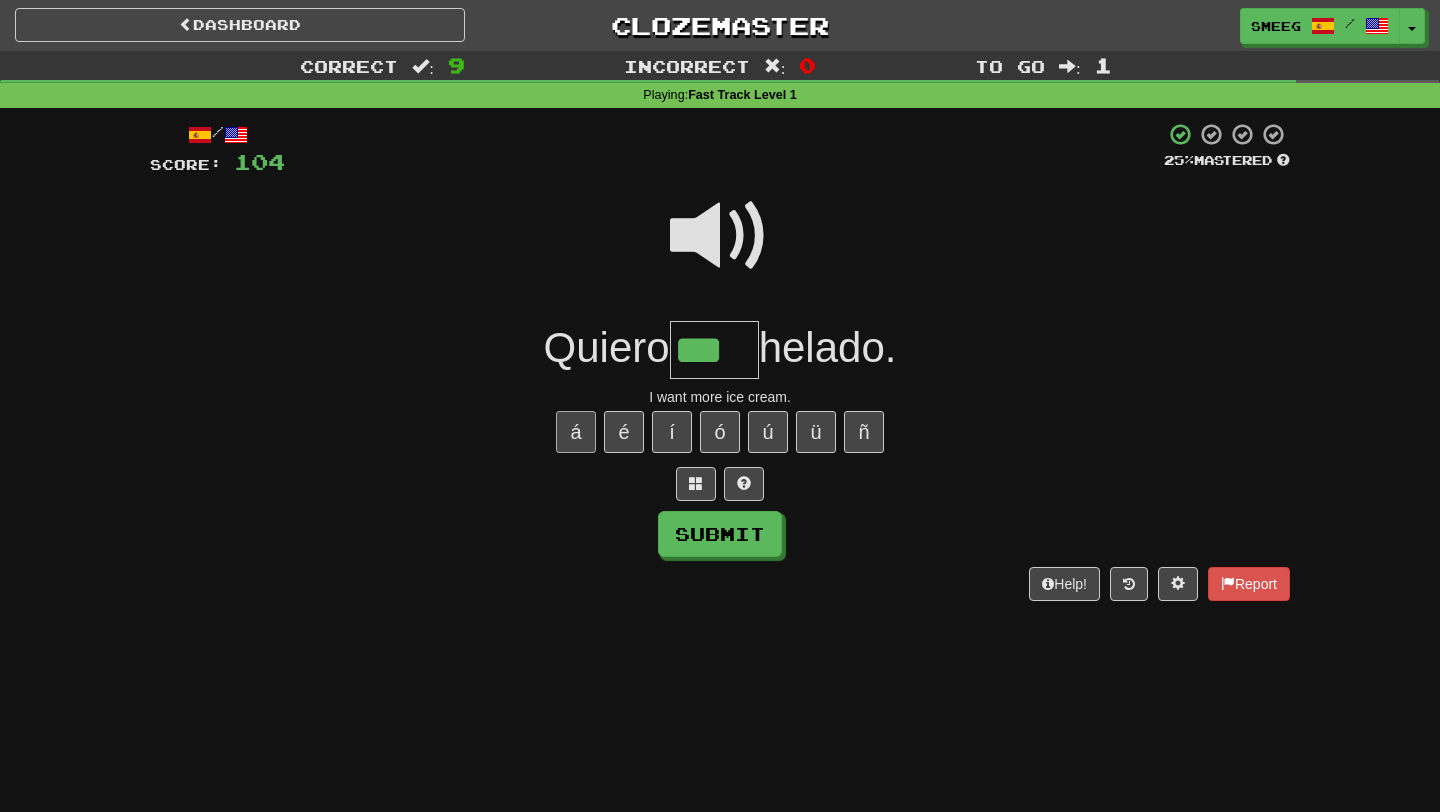type on "***" 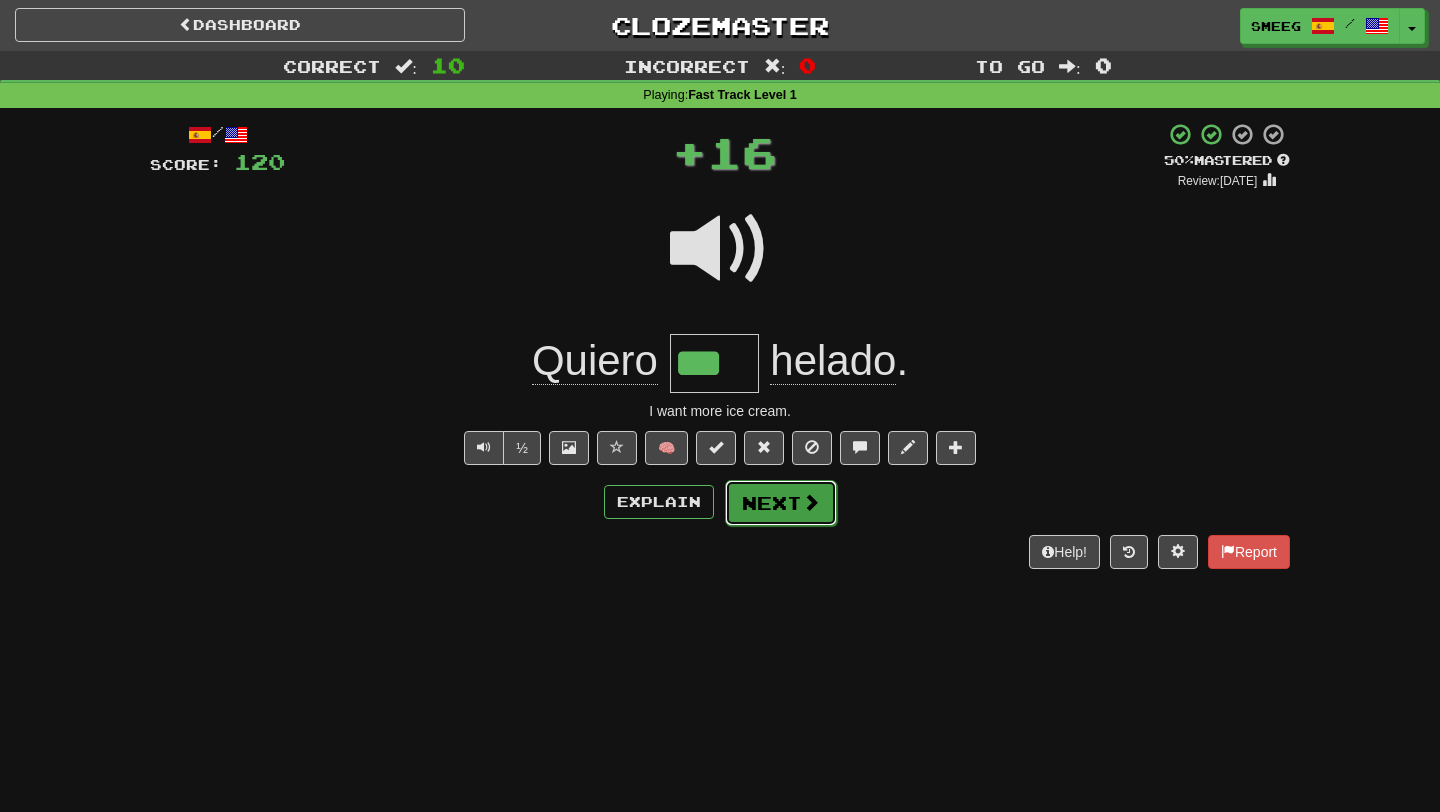 click at bounding box center (811, 502) 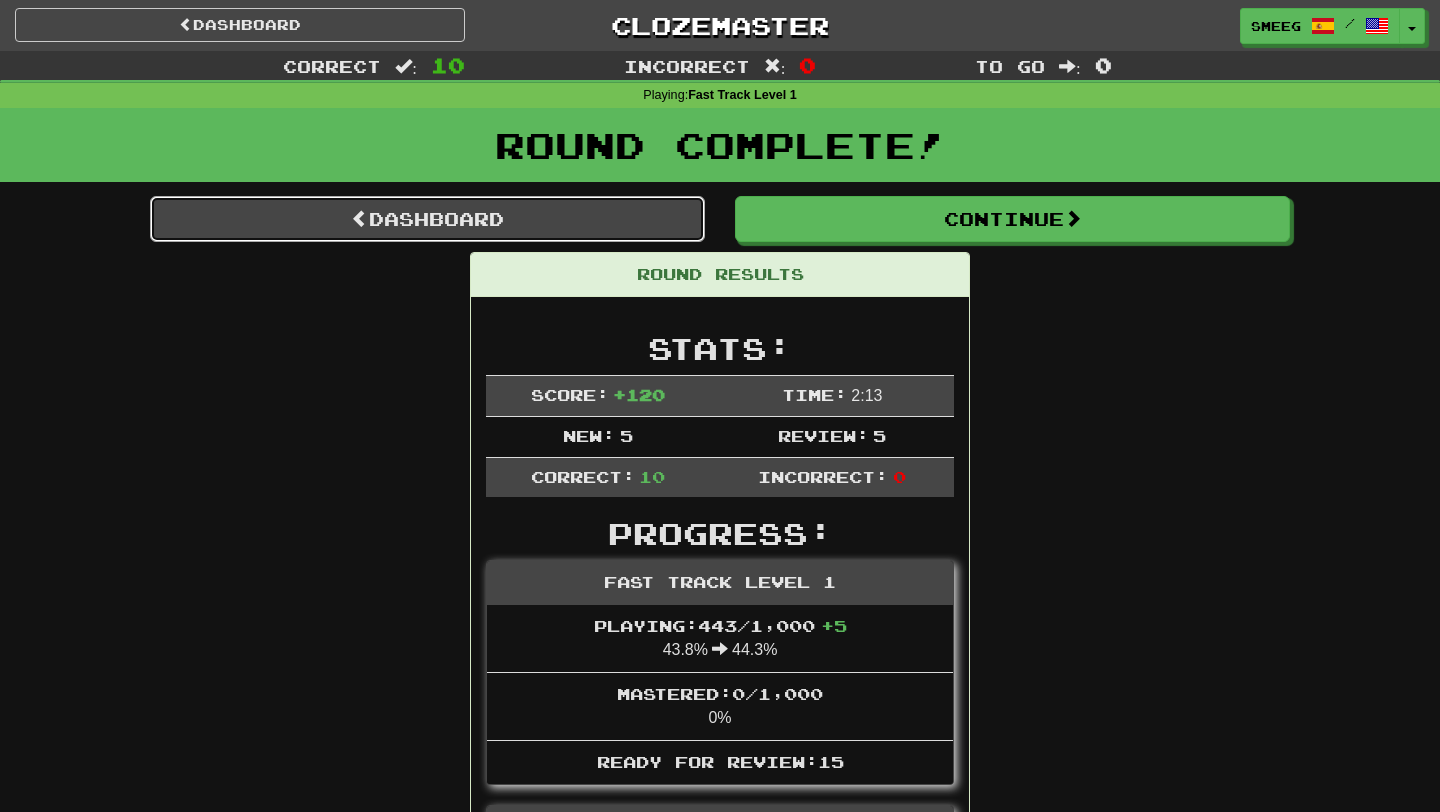 click on "Dashboard" at bounding box center (427, 219) 